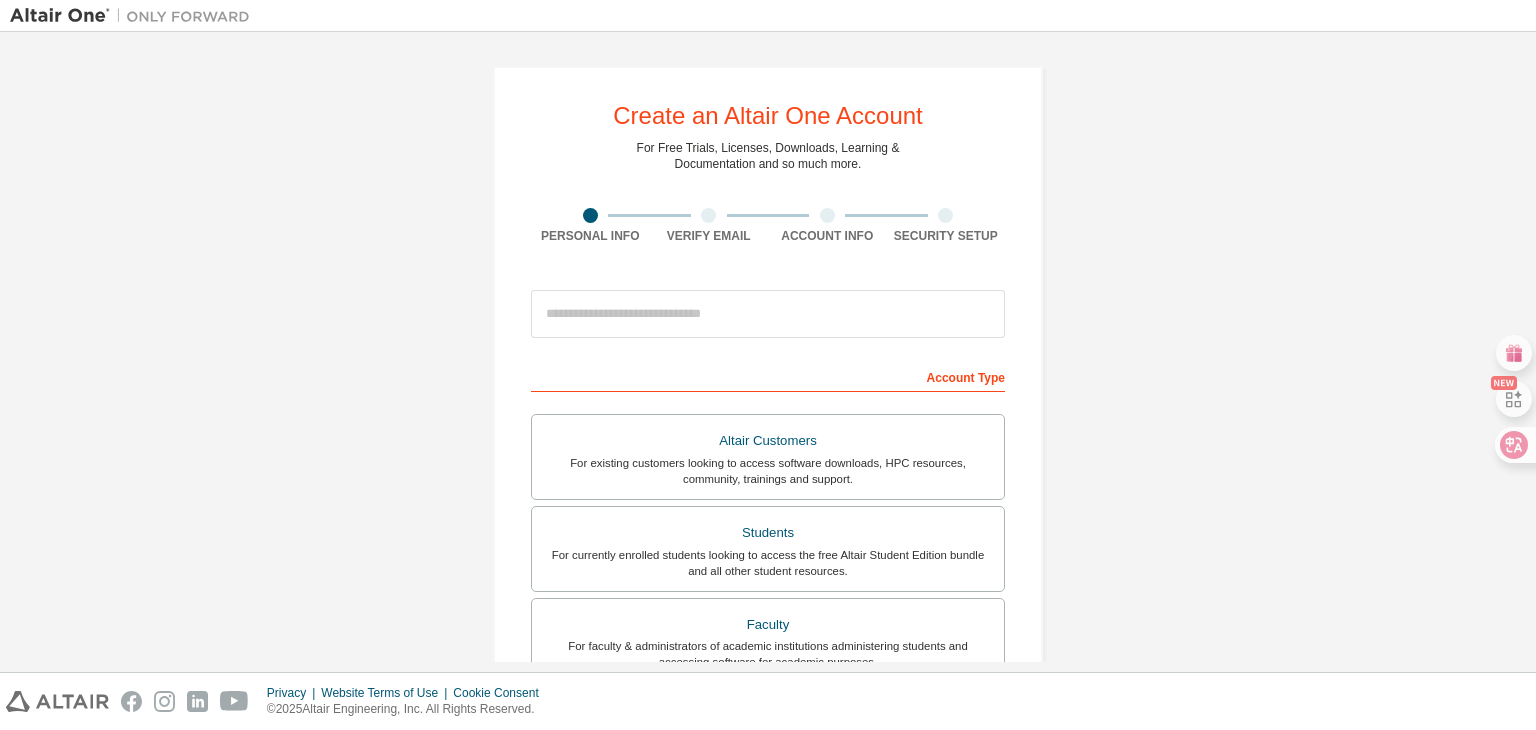 scroll, scrollTop: 0, scrollLeft: 0, axis: both 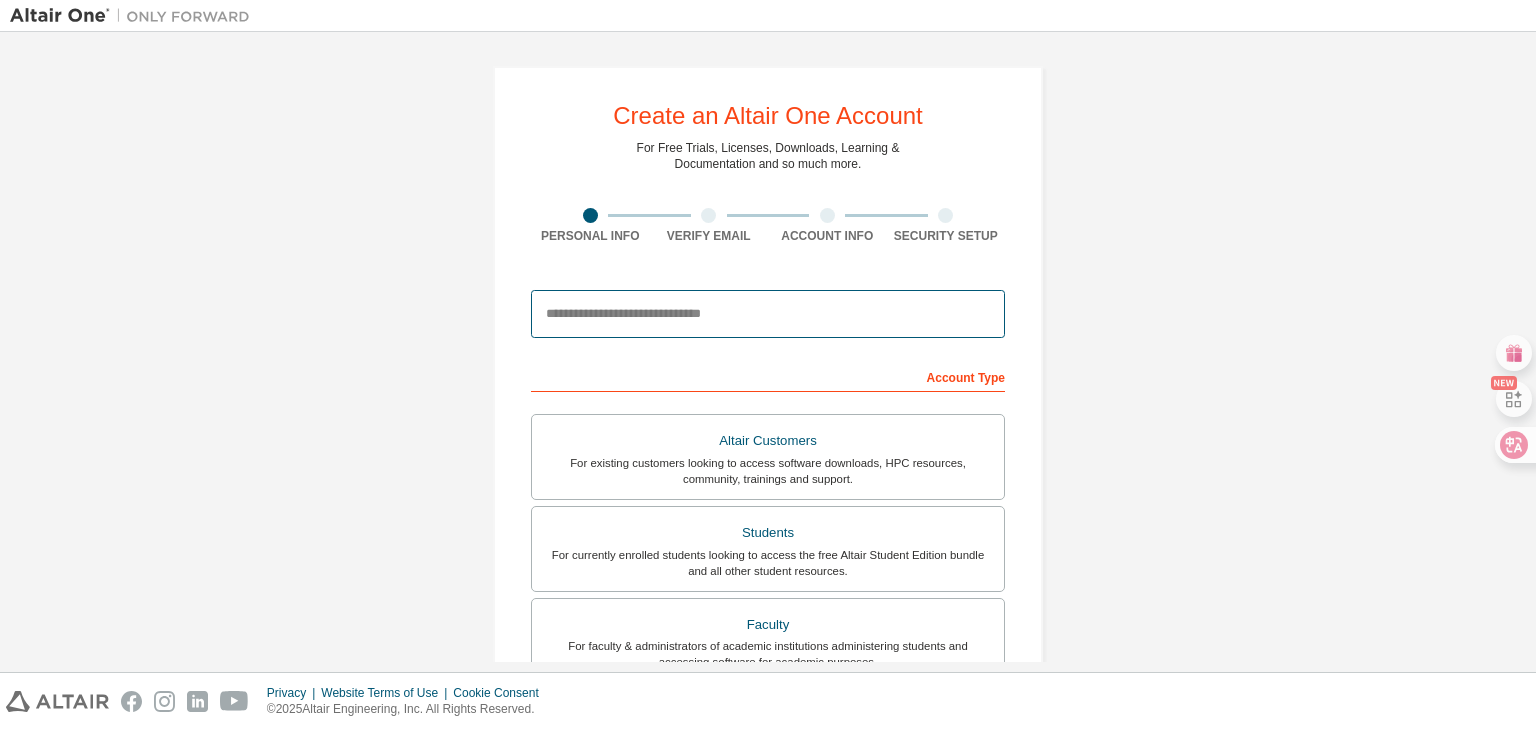click at bounding box center (768, 314) 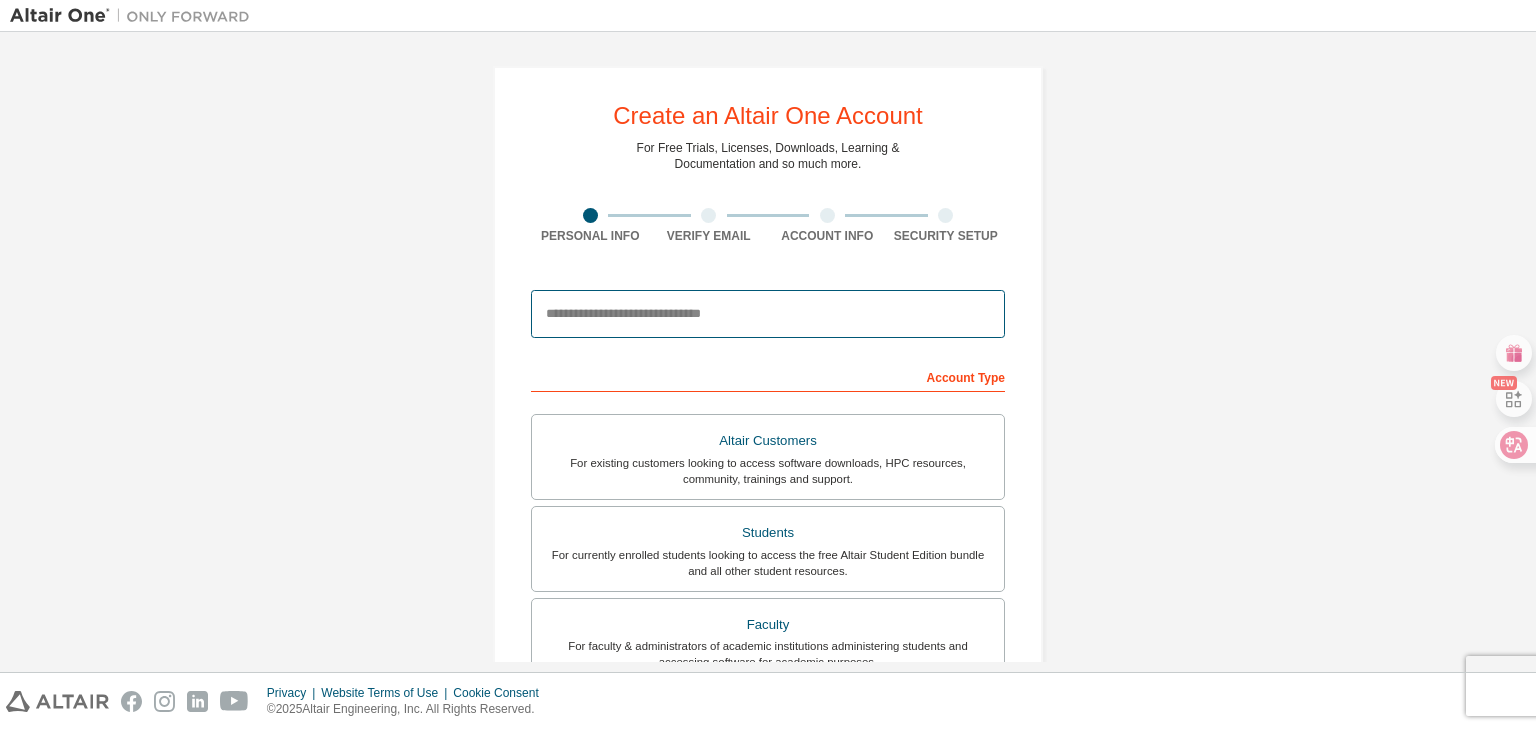 paste on "**********" 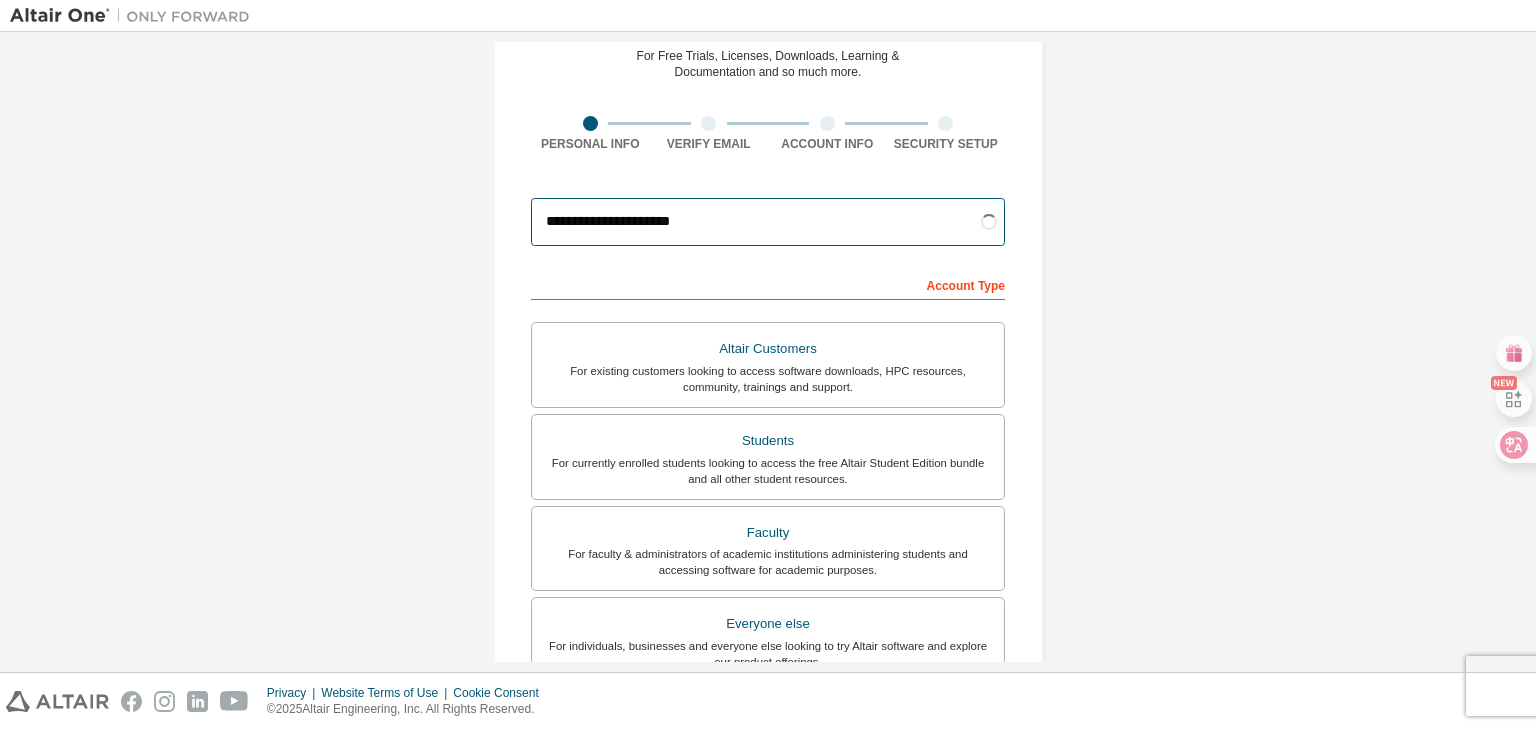 scroll, scrollTop: 100, scrollLeft: 0, axis: vertical 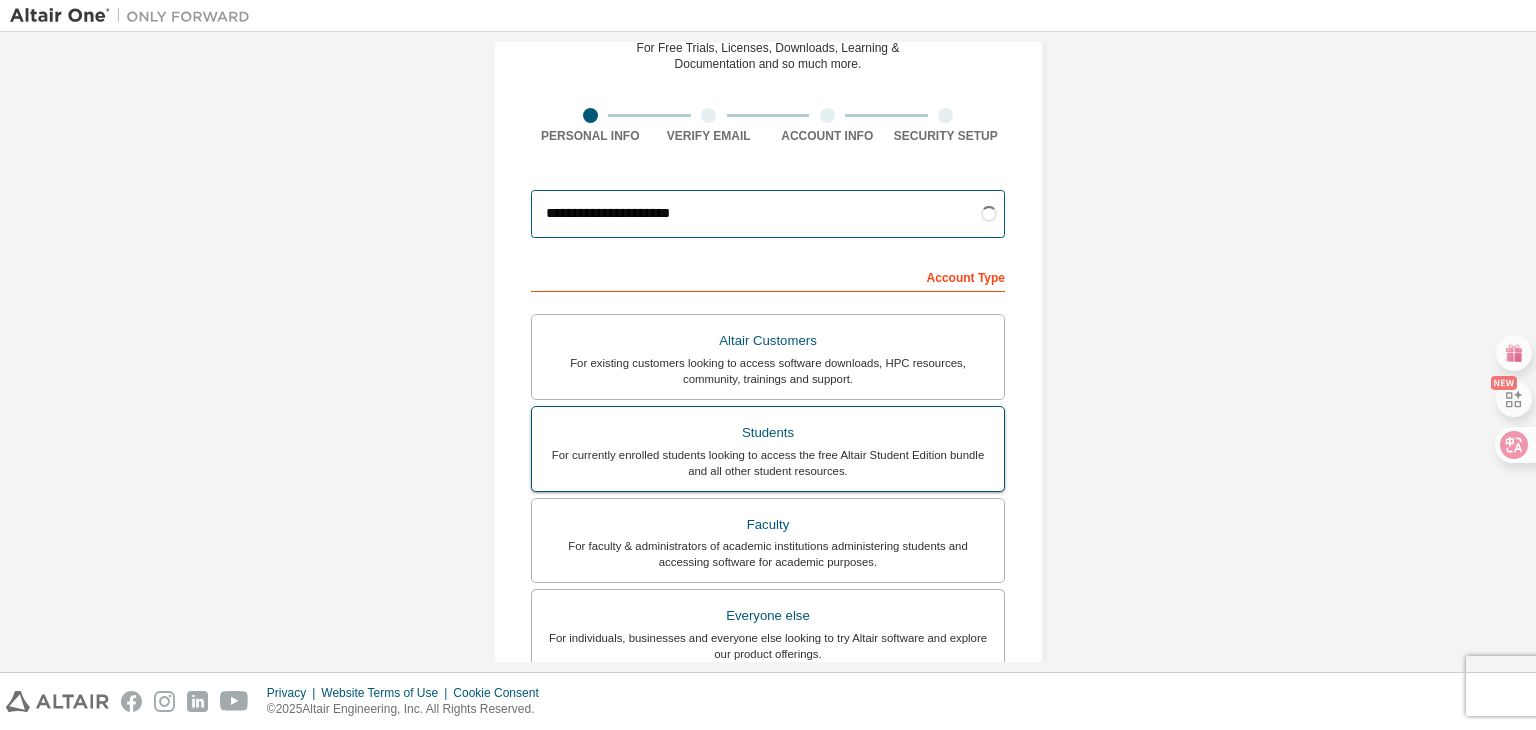 type on "**********" 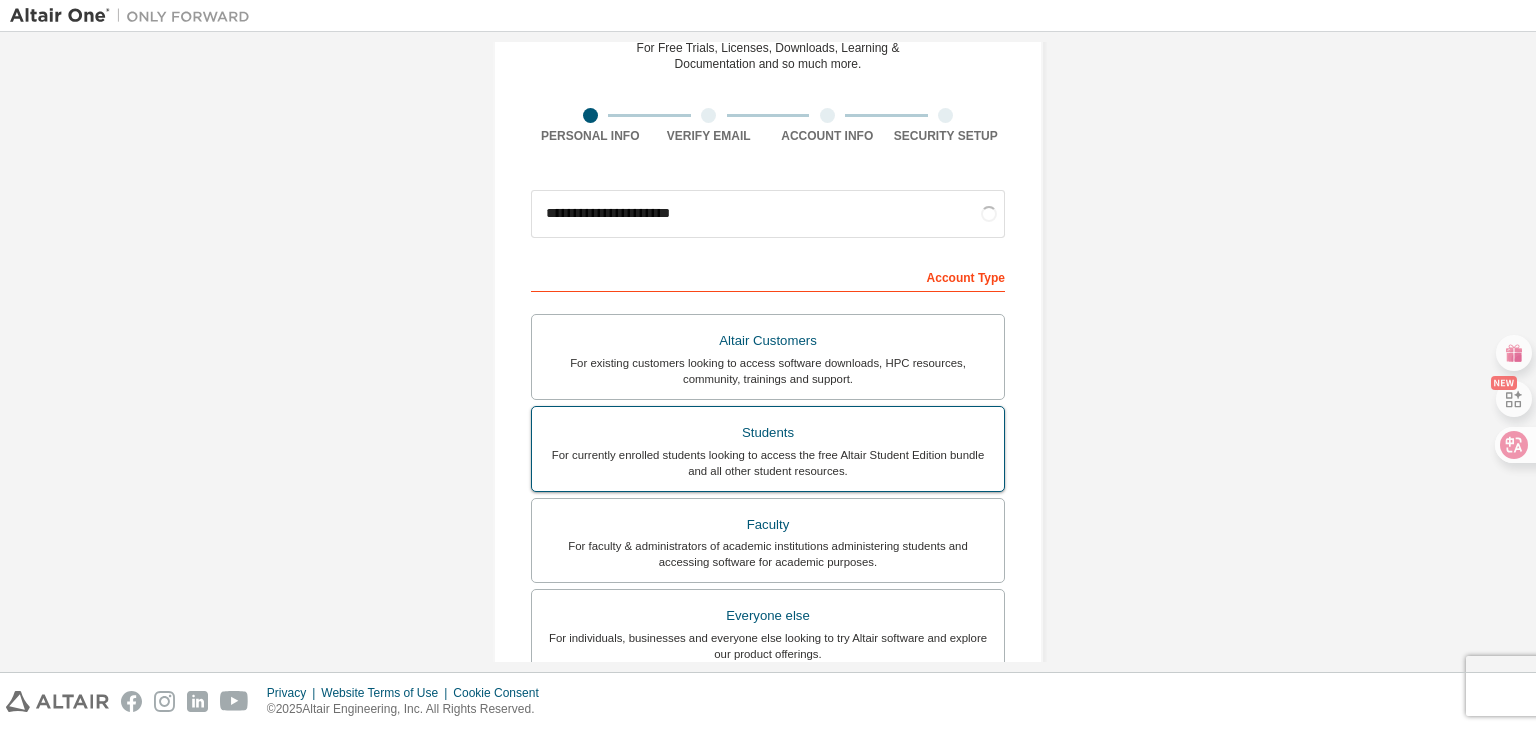 click on "For currently enrolled students looking to access the free Altair Student Edition bundle and all other student resources." at bounding box center (768, 463) 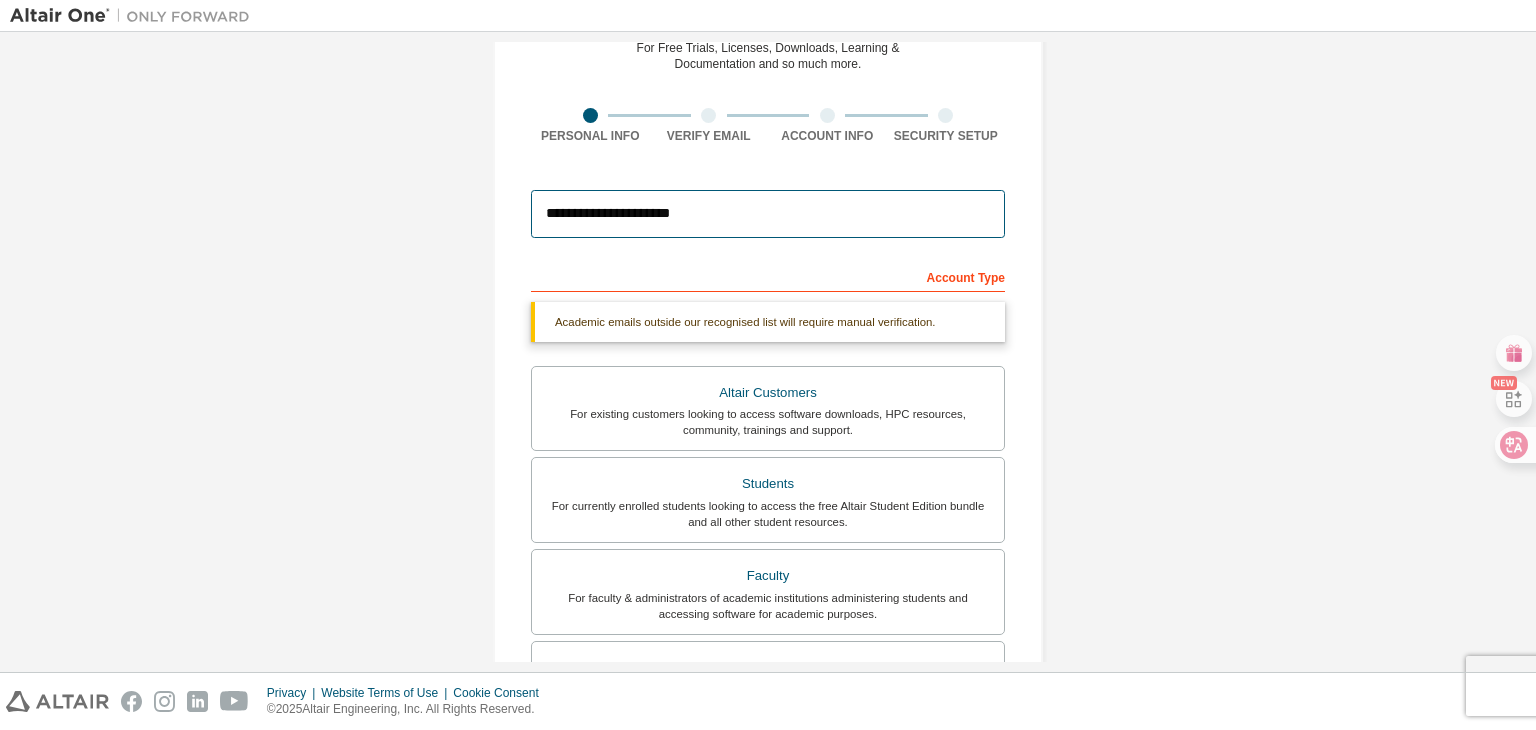 click on "**********" at bounding box center [768, 214] 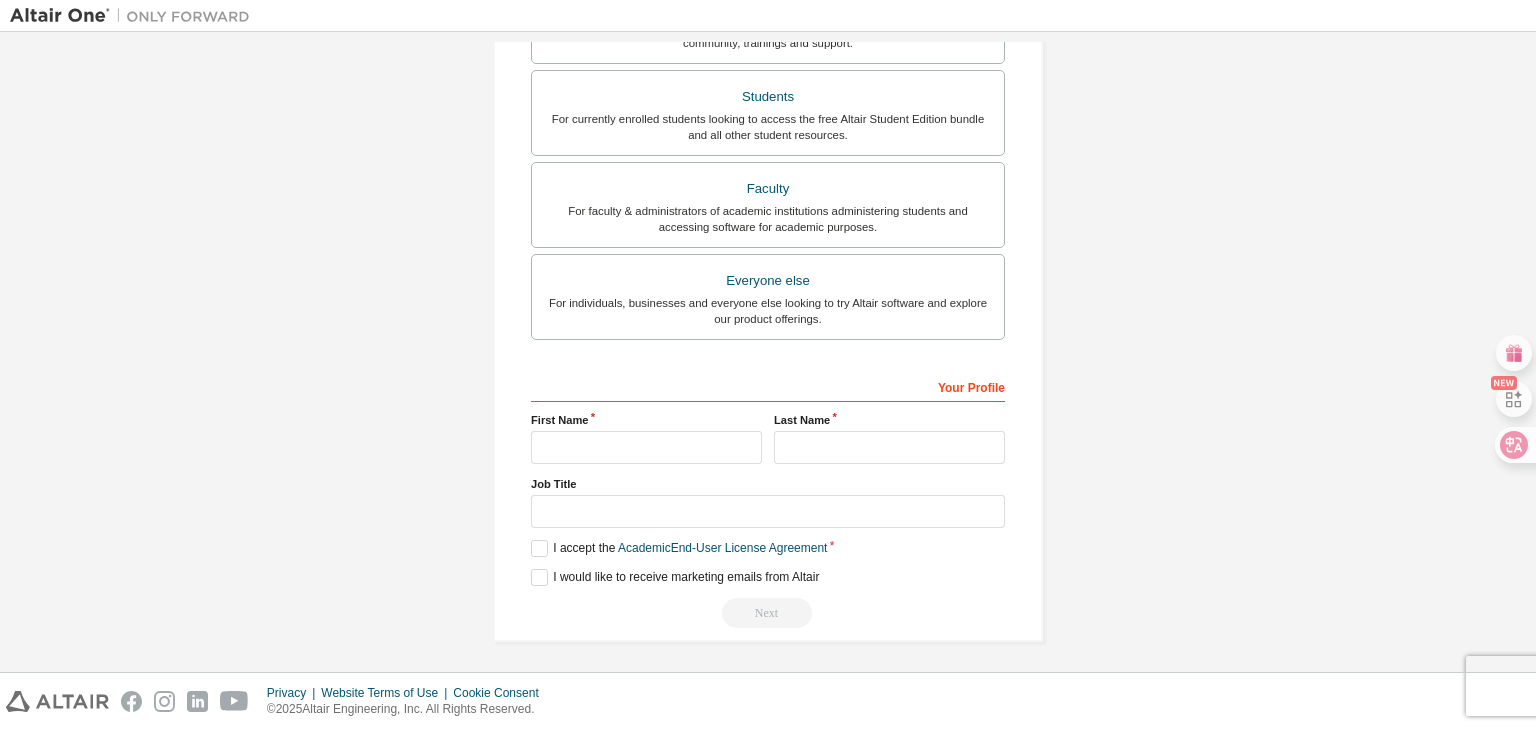scroll, scrollTop: 0, scrollLeft: 0, axis: both 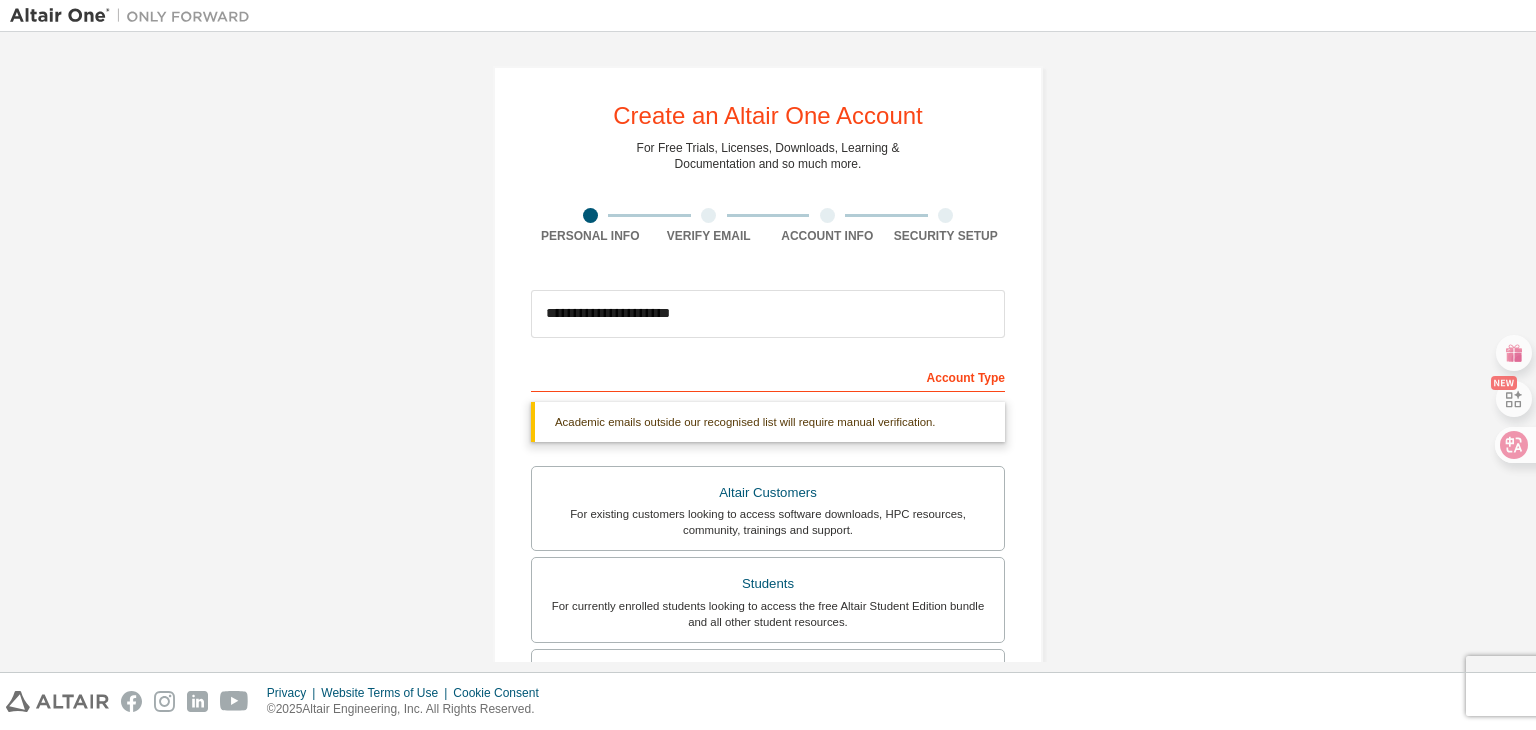 click on "Academic emails outside our recognised list will require manual verification." at bounding box center [768, 422] 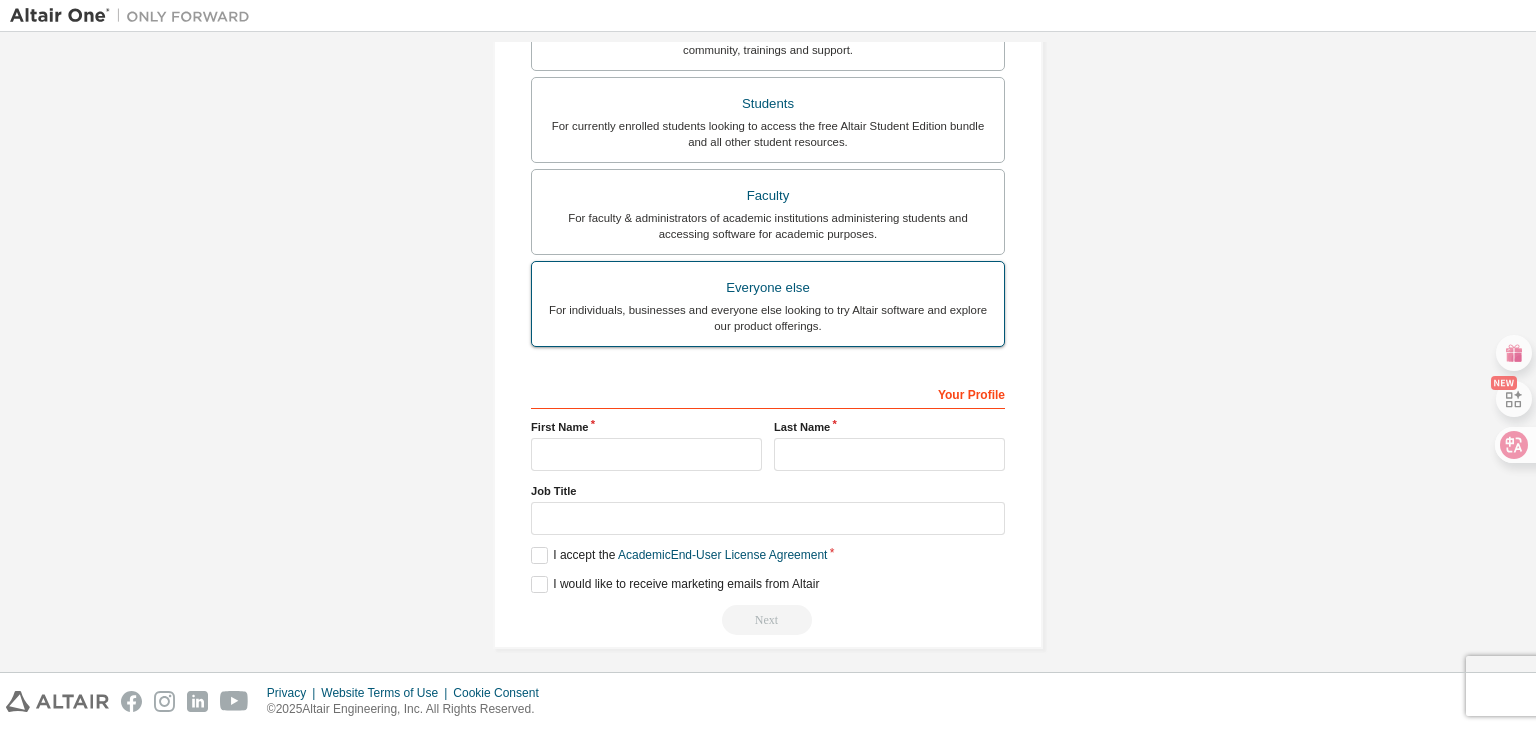 scroll, scrollTop: 487, scrollLeft: 0, axis: vertical 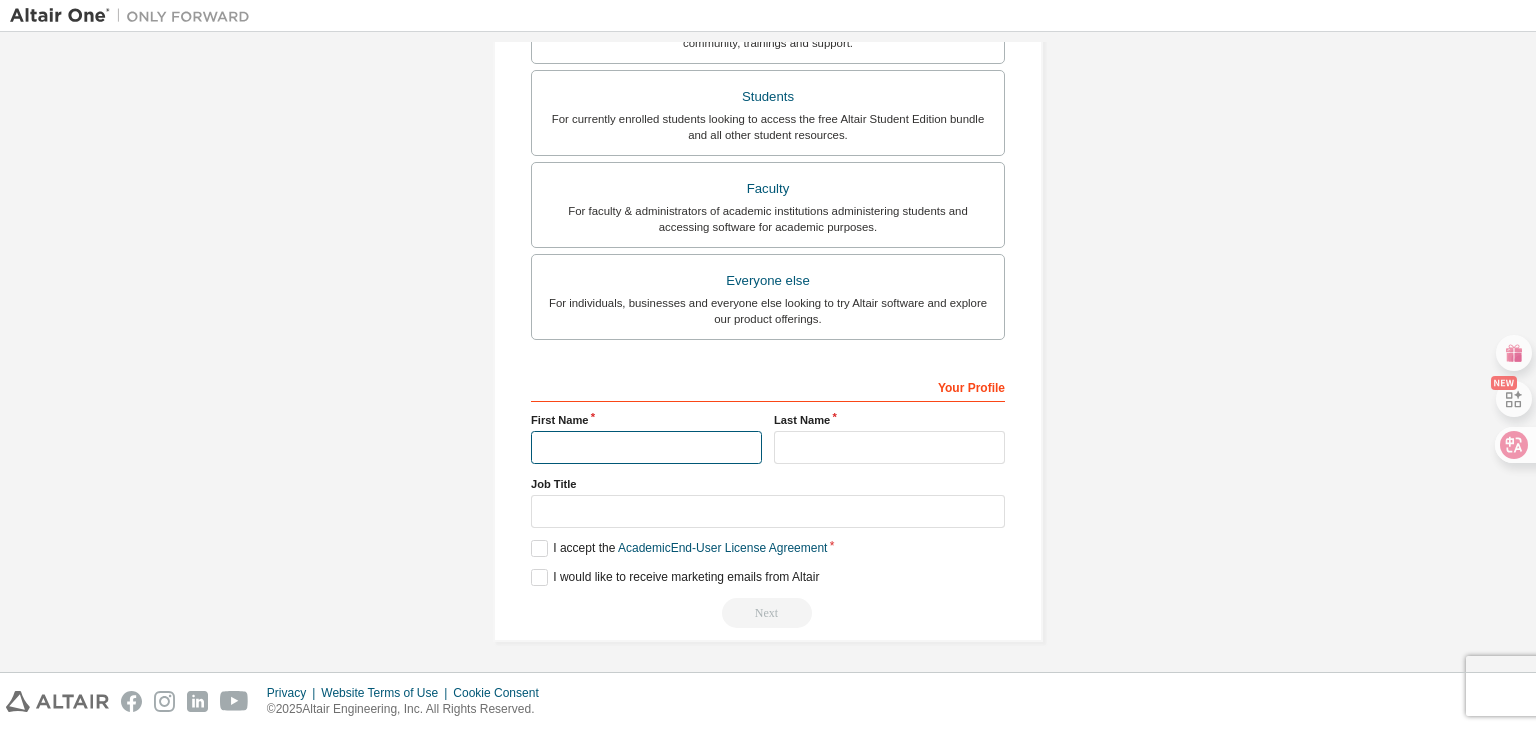 click at bounding box center [646, 447] 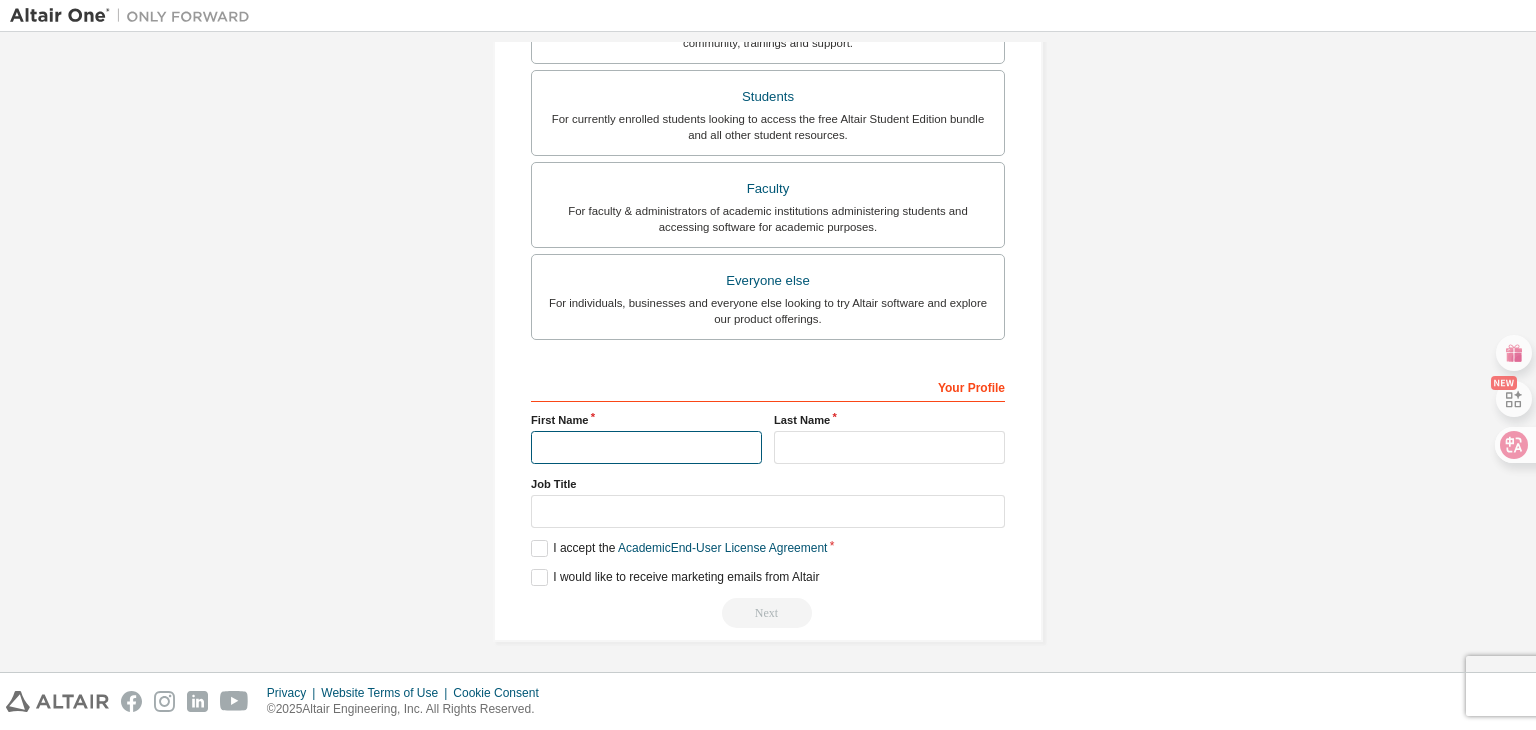 type on "********" 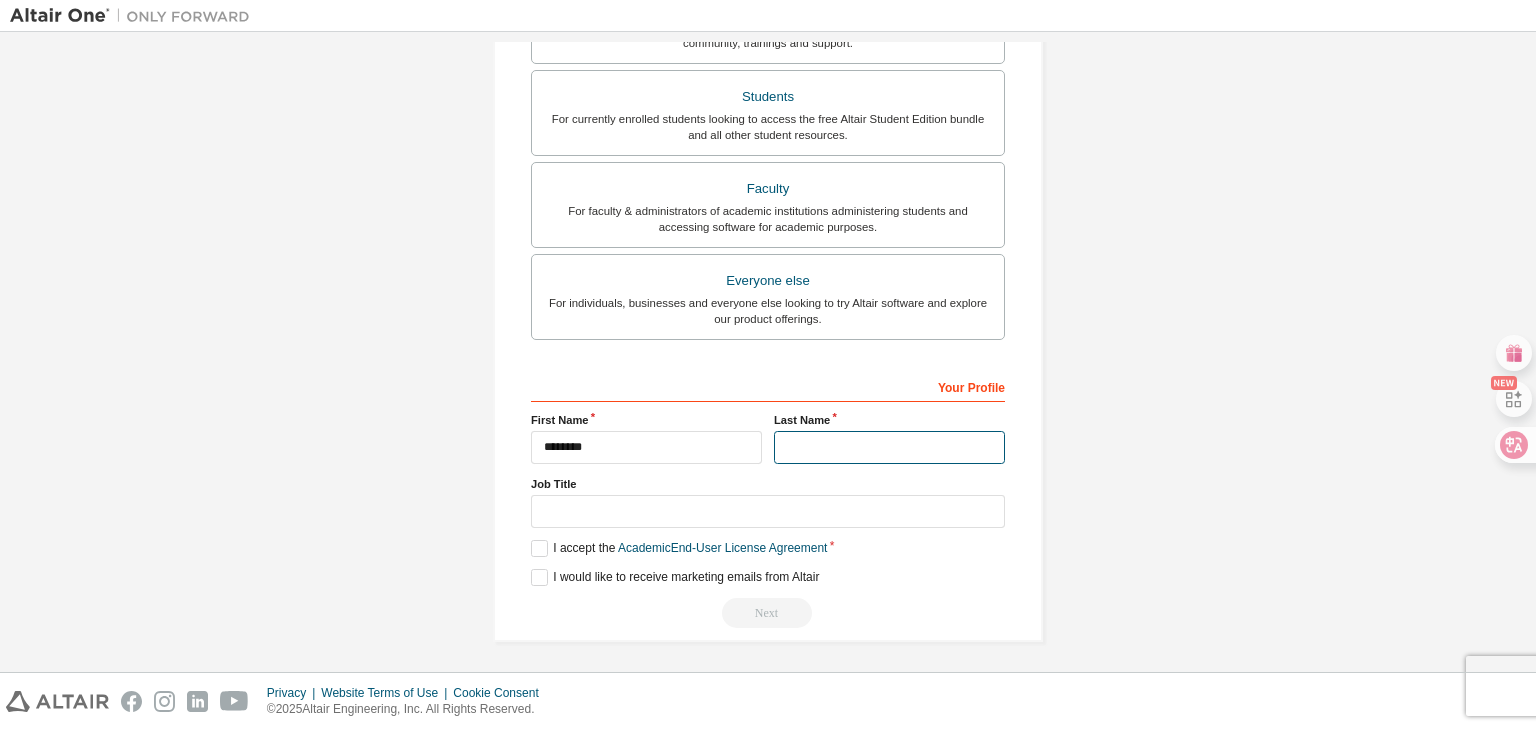 type on "***" 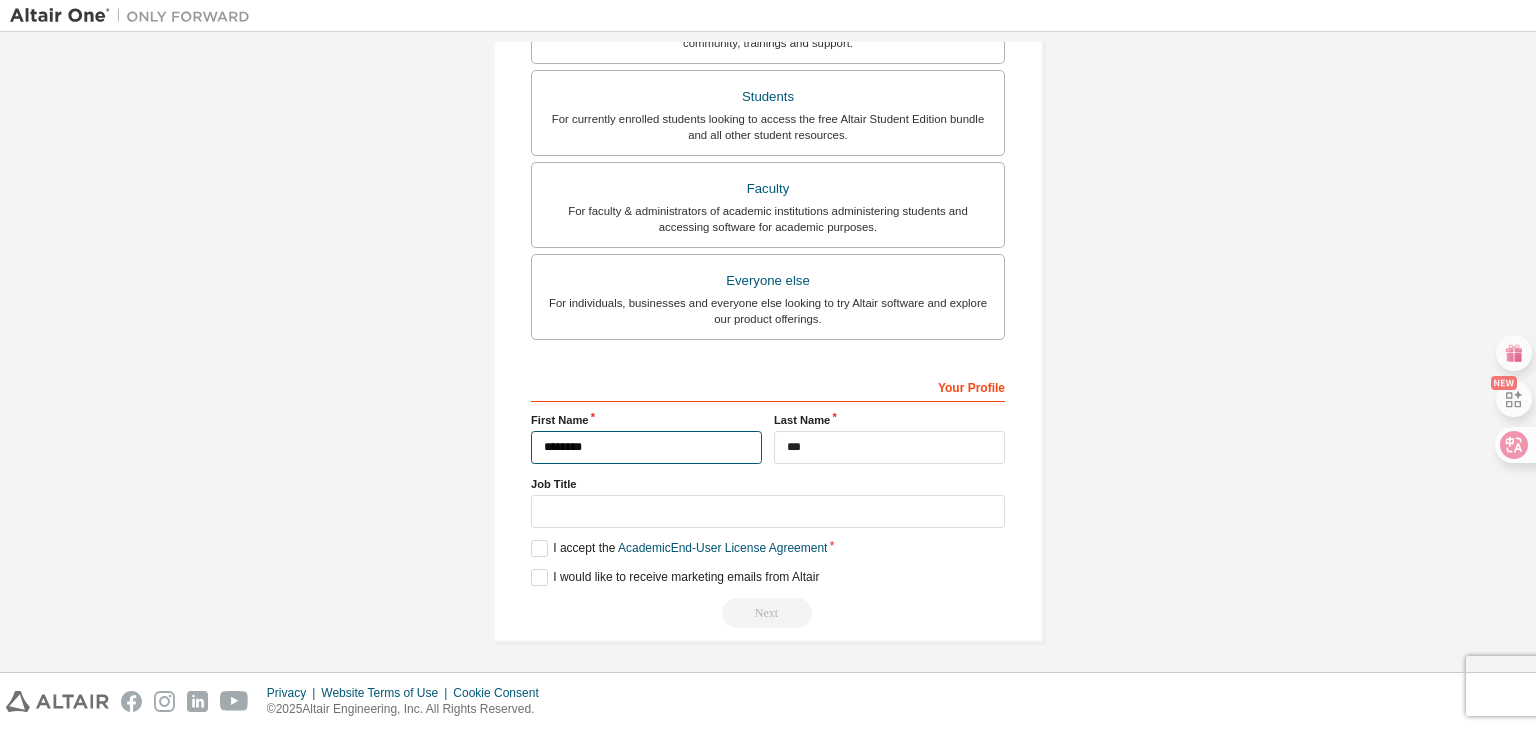click on "********" at bounding box center [646, 447] 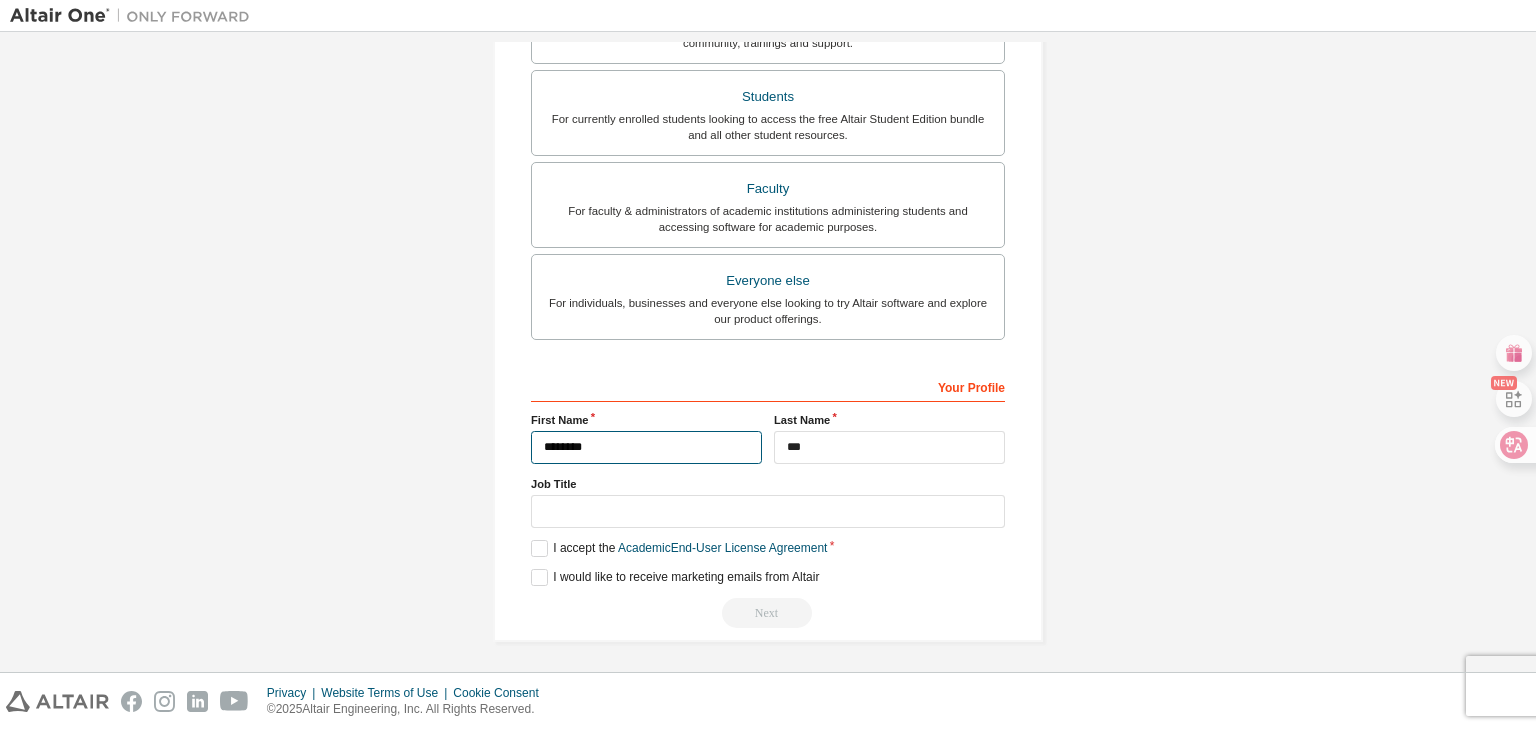 click on "********" at bounding box center (646, 447) 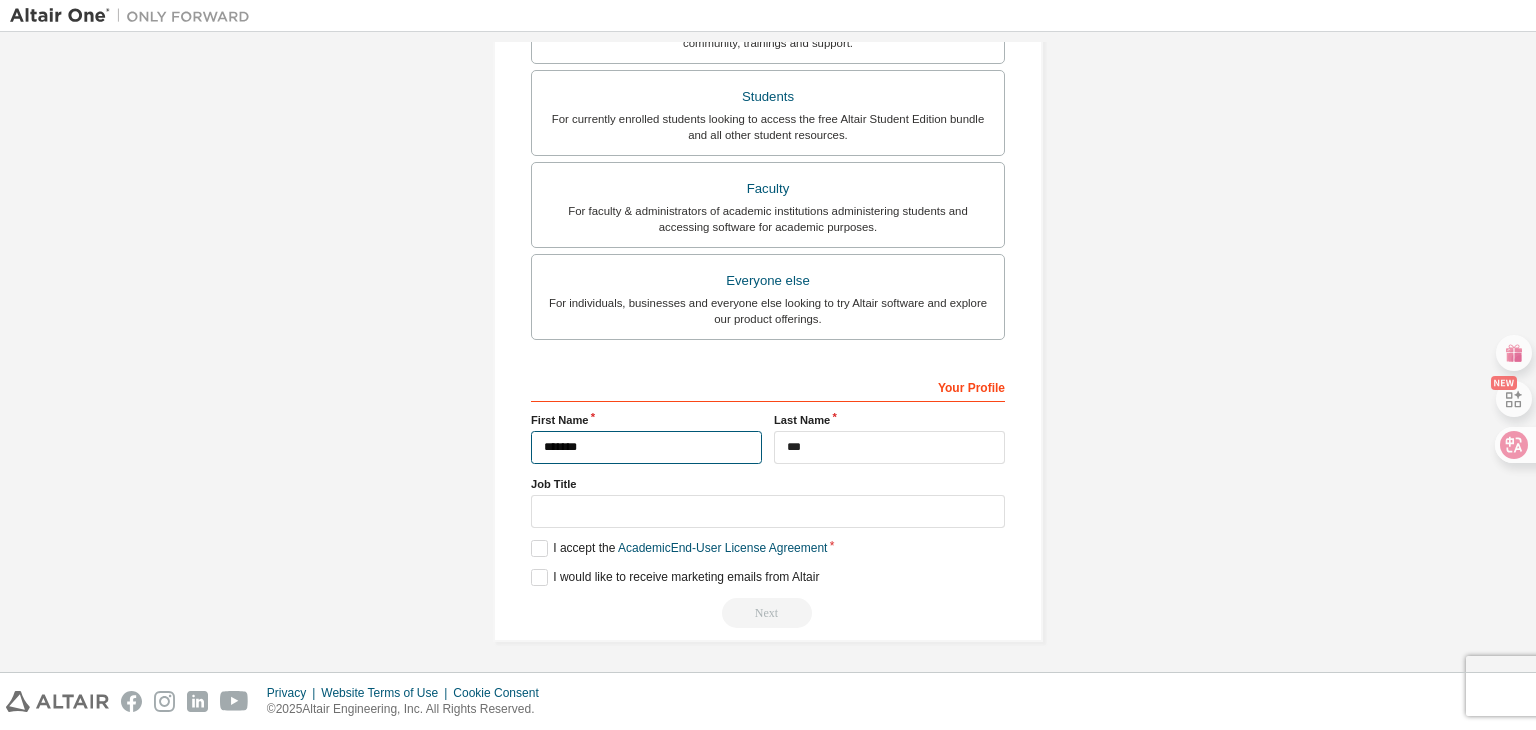 click on "*******" at bounding box center [646, 447] 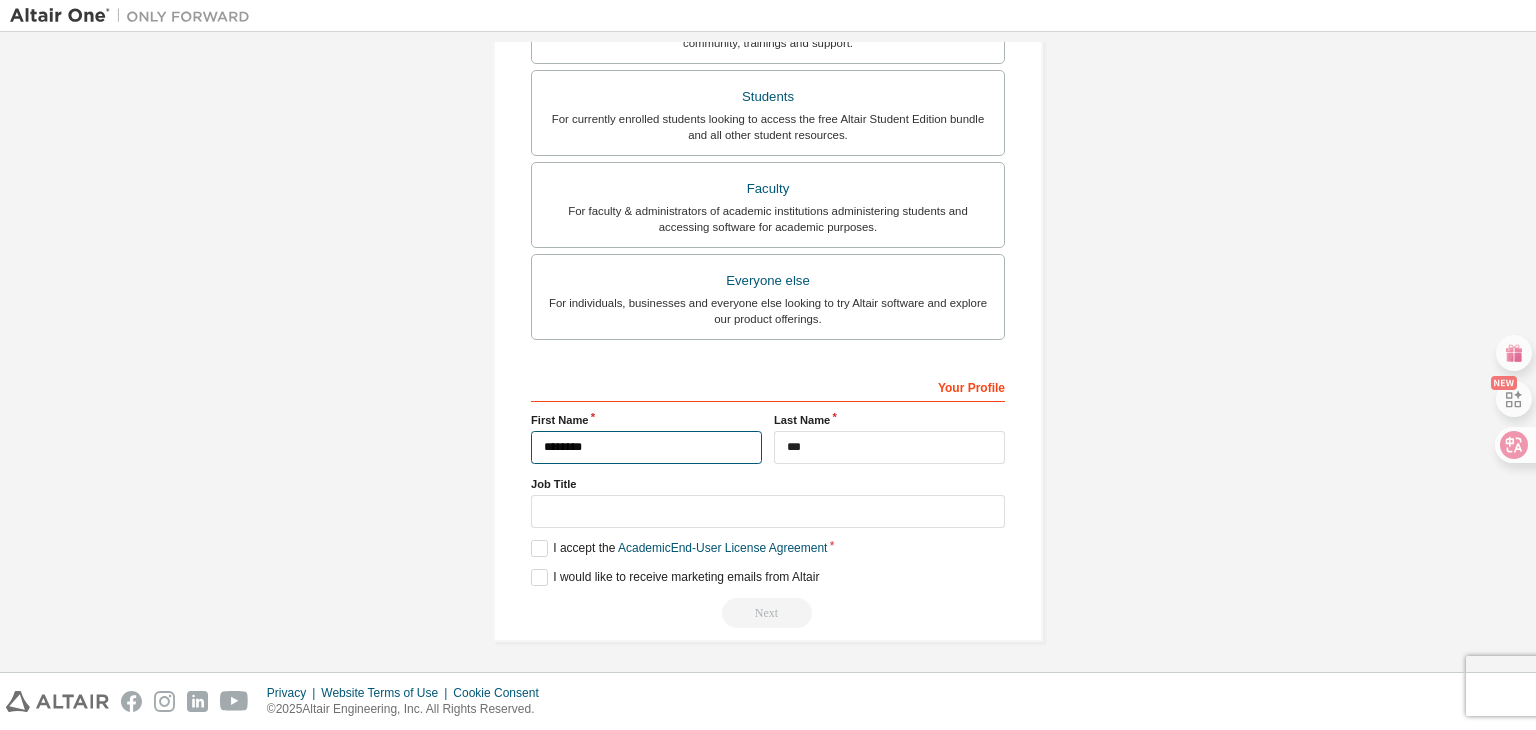 click on "********" at bounding box center (646, 447) 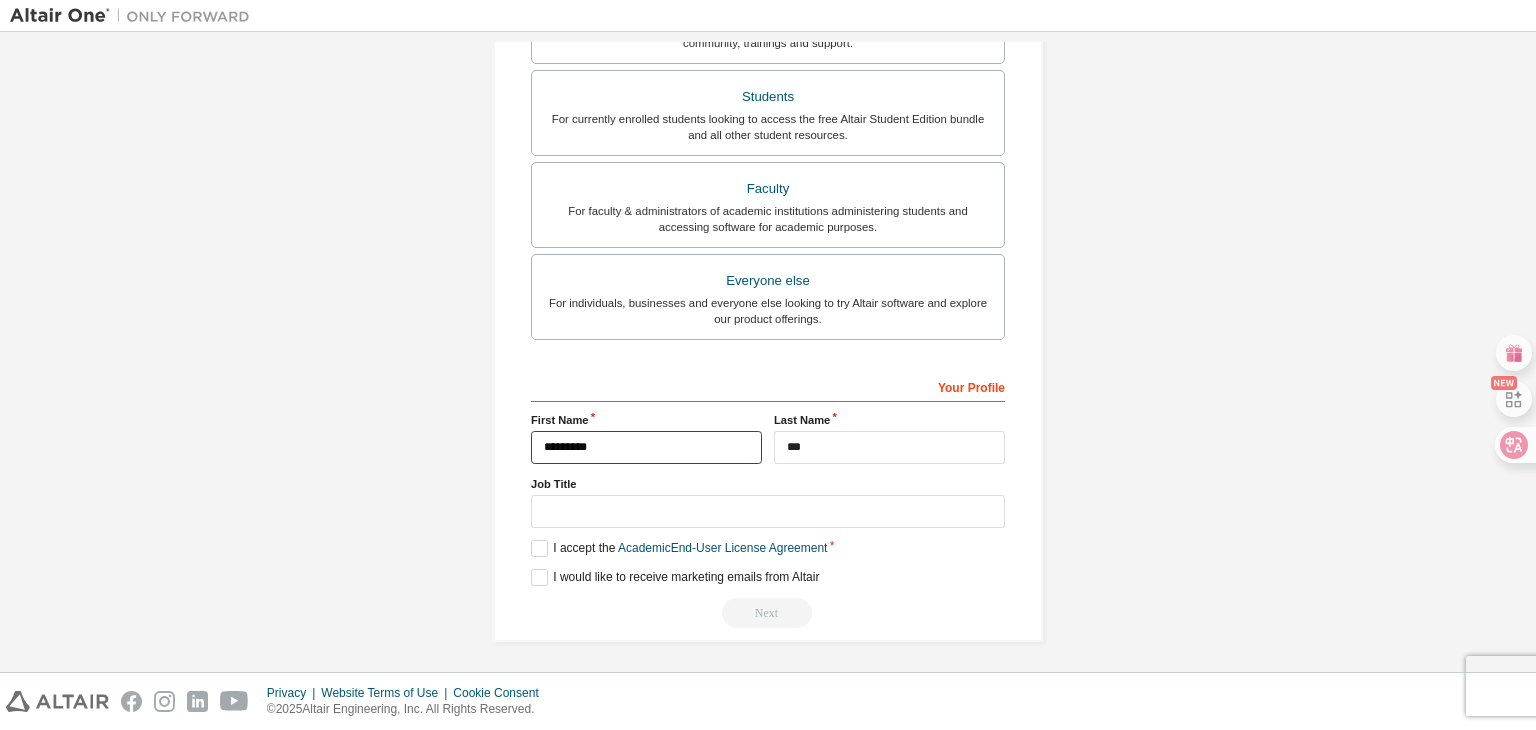 type on "********" 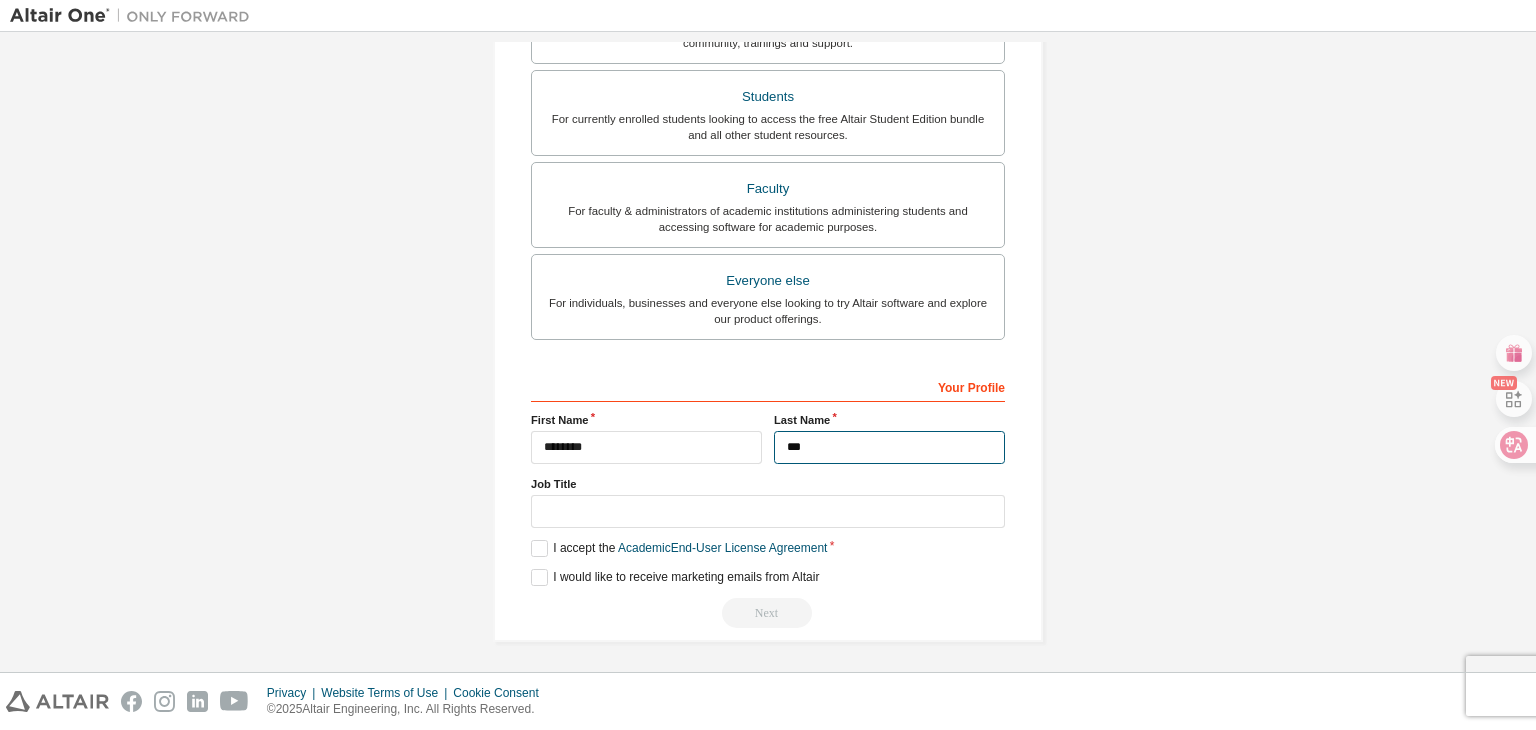 click on "***" at bounding box center [889, 447] 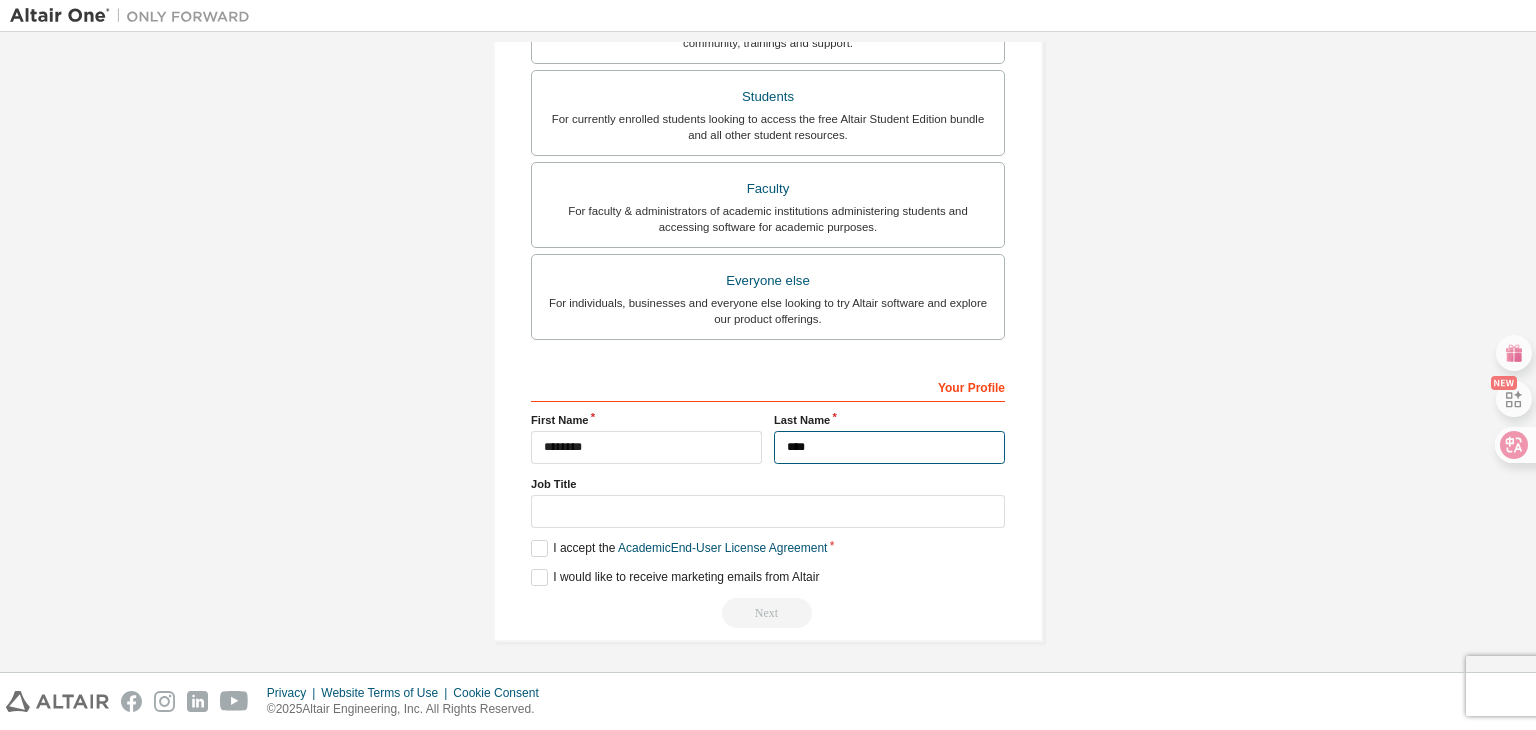 type on "***" 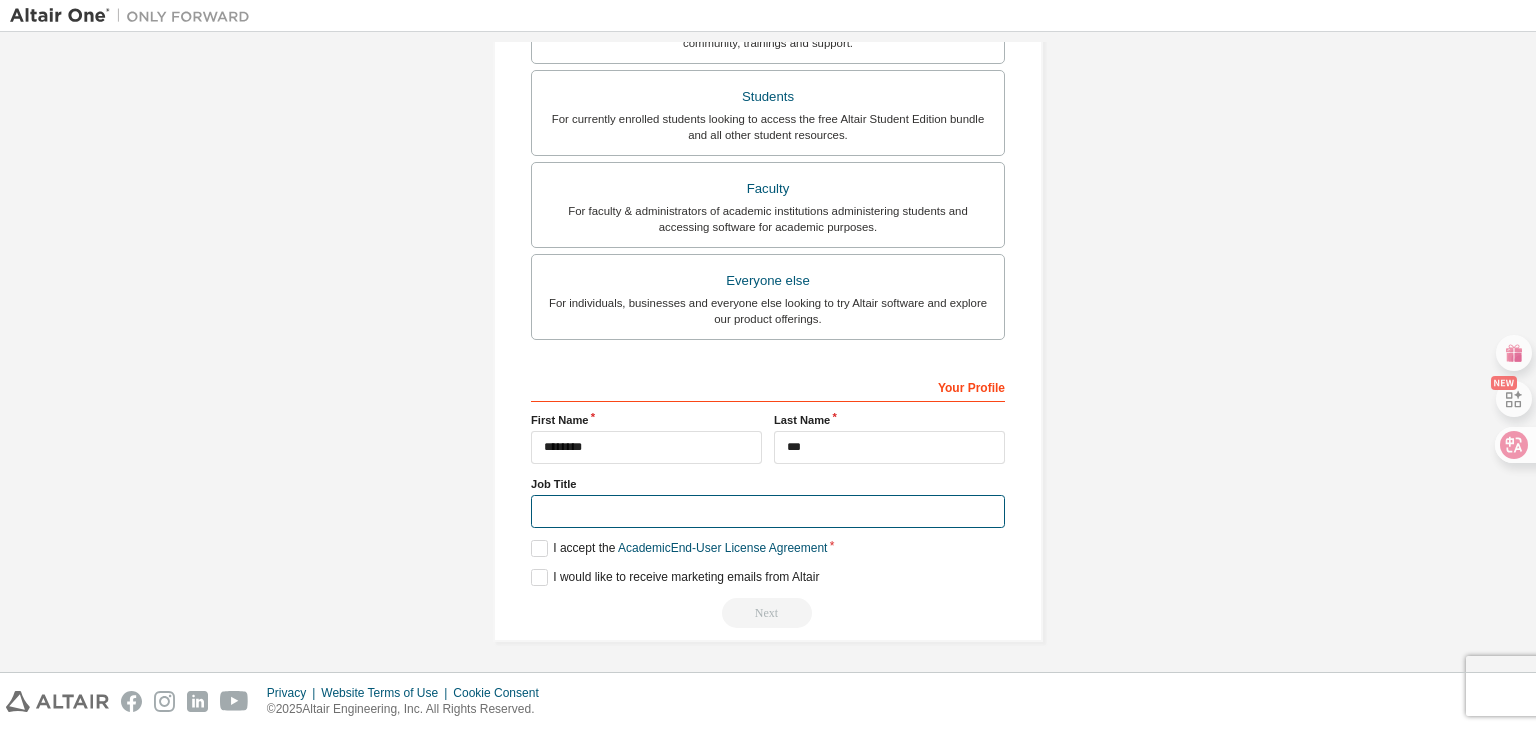 click at bounding box center (768, 511) 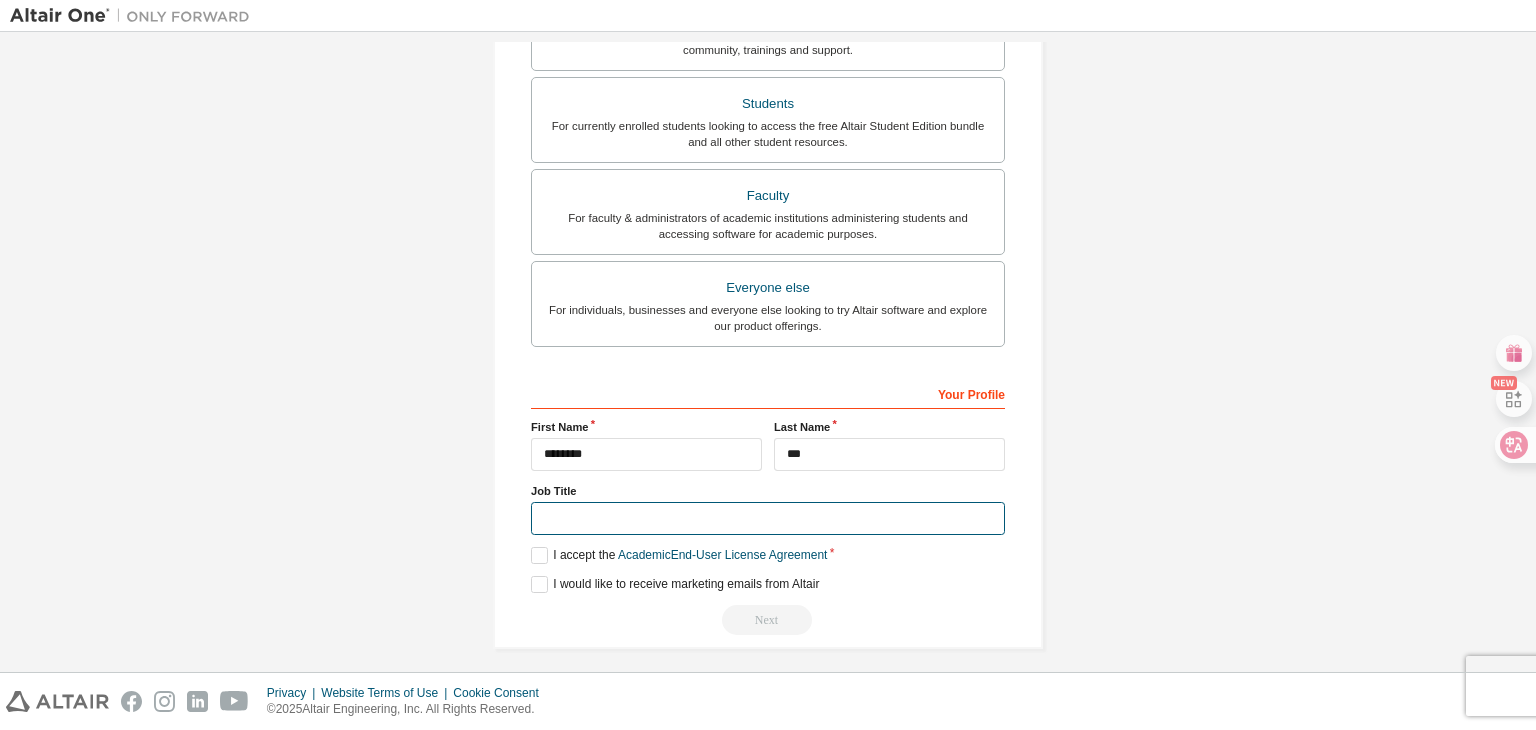 scroll, scrollTop: 487, scrollLeft: 0, axis: vertical 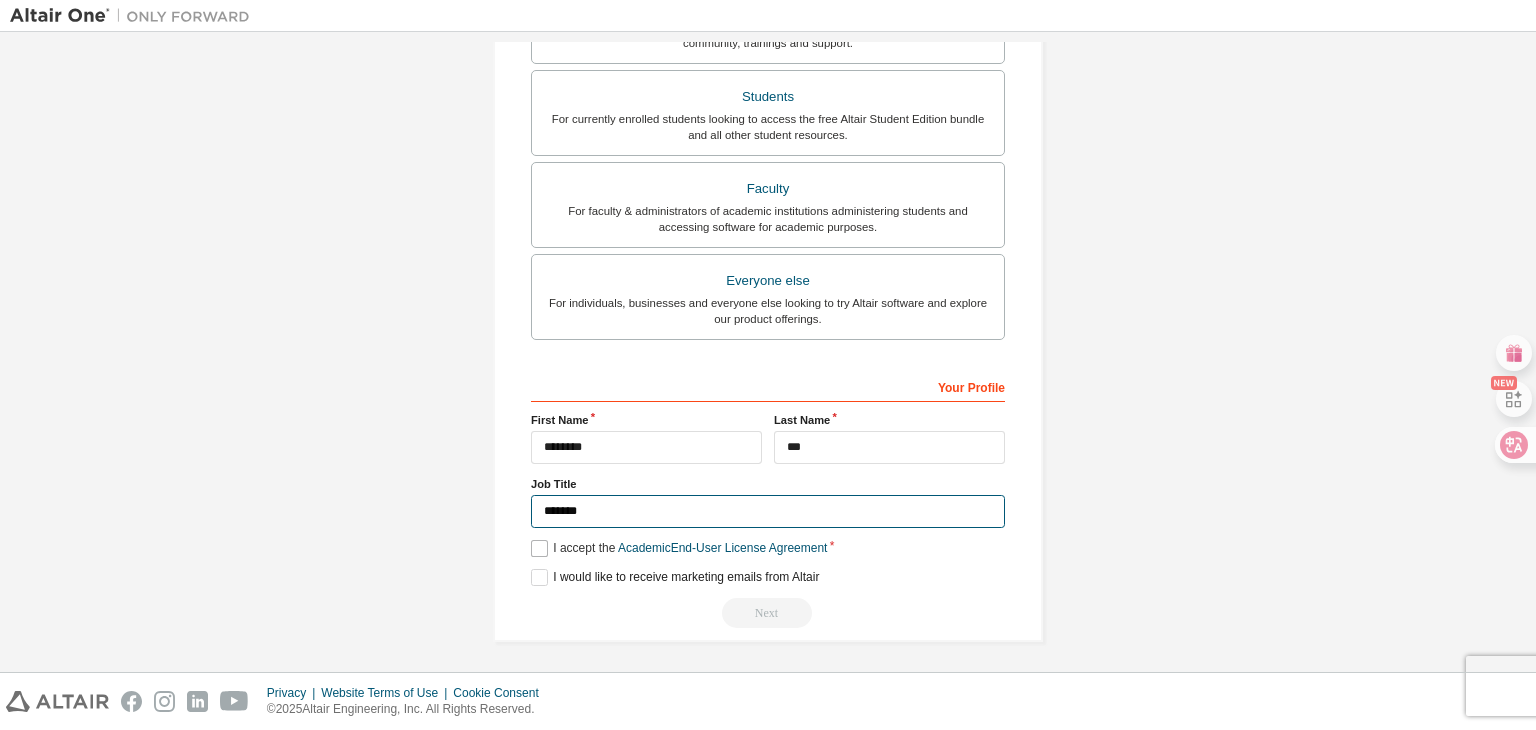 type on "*******" 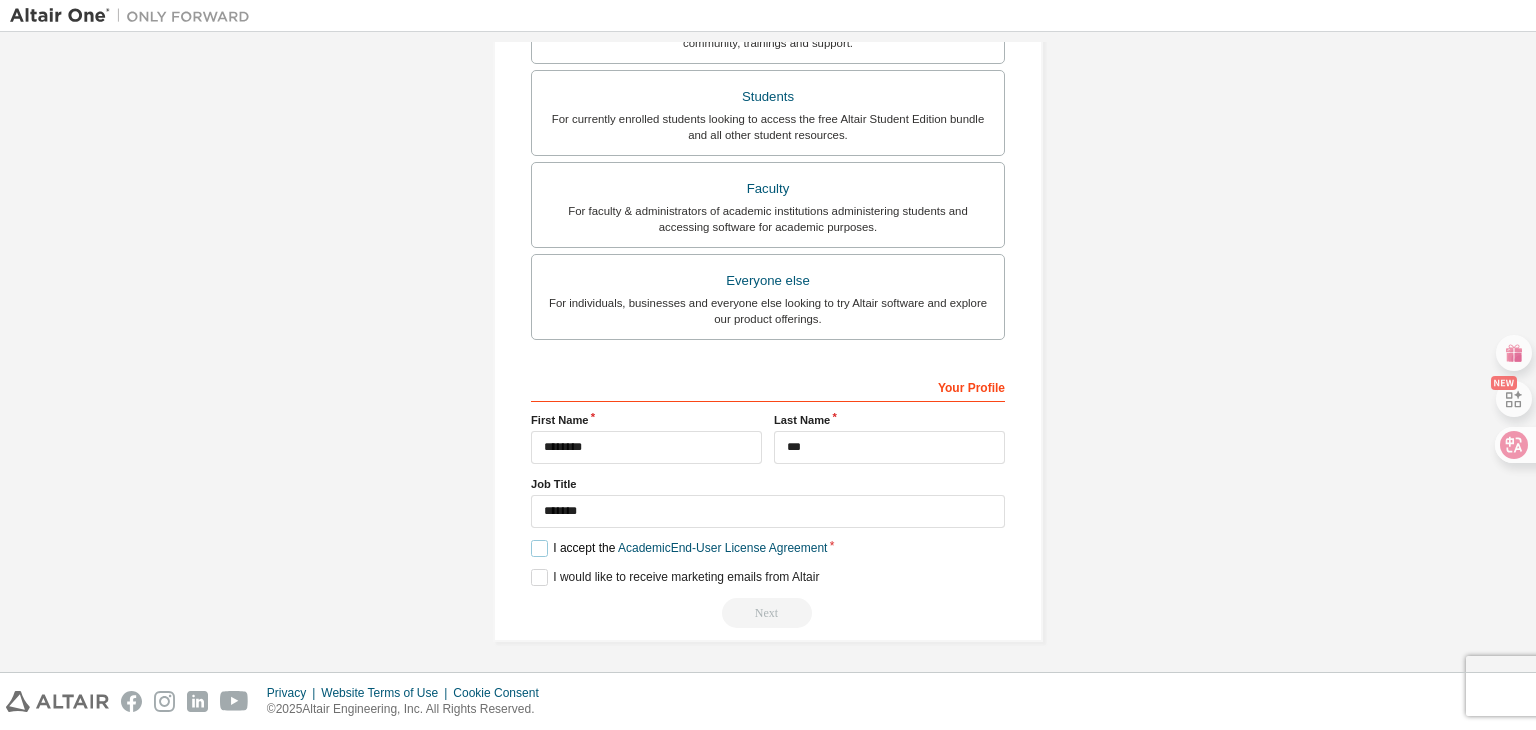 click on "I accept the   Academic   End-User License Agreement" at bounding box center (679, 548) 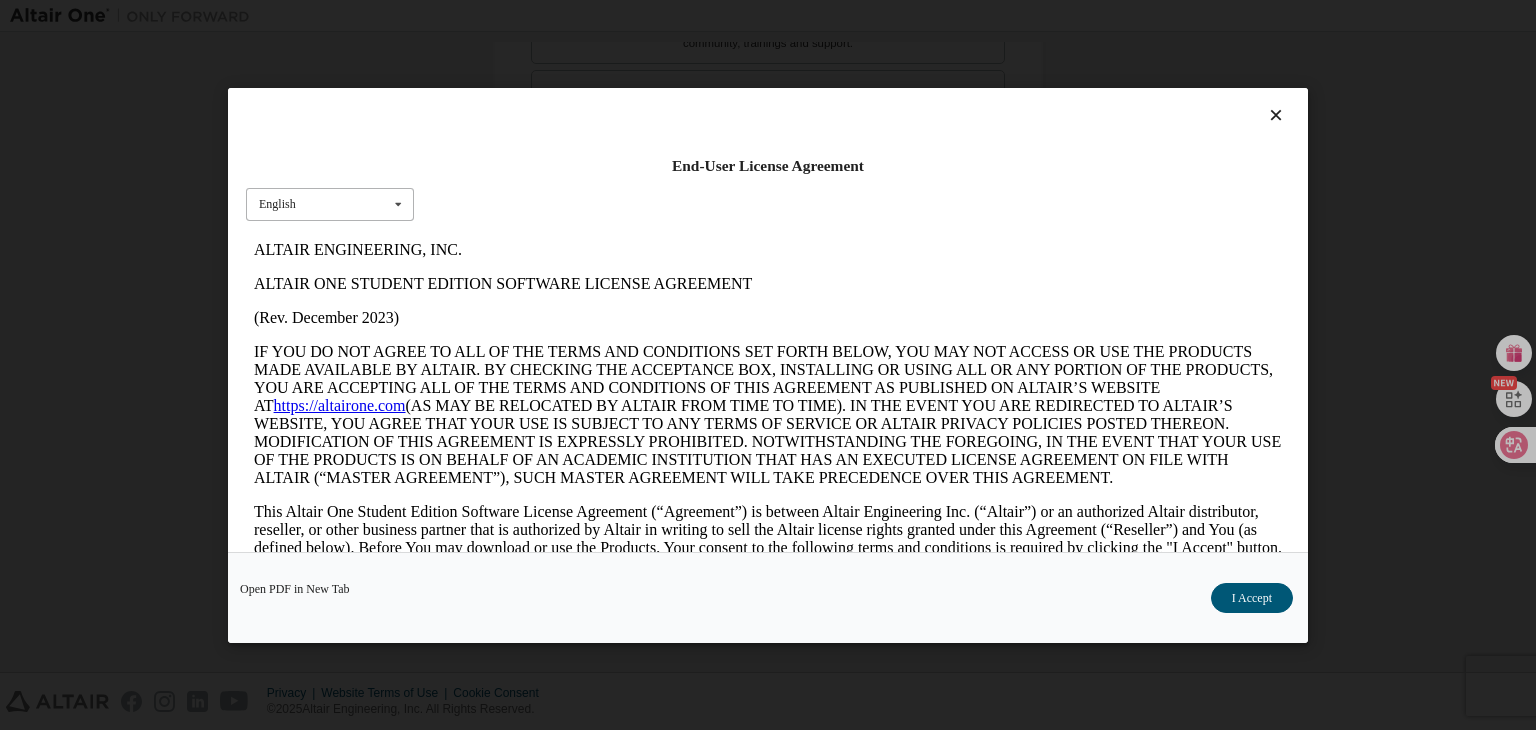 scroll, scrollTop: 0, scrollLeft: 0, axis: both 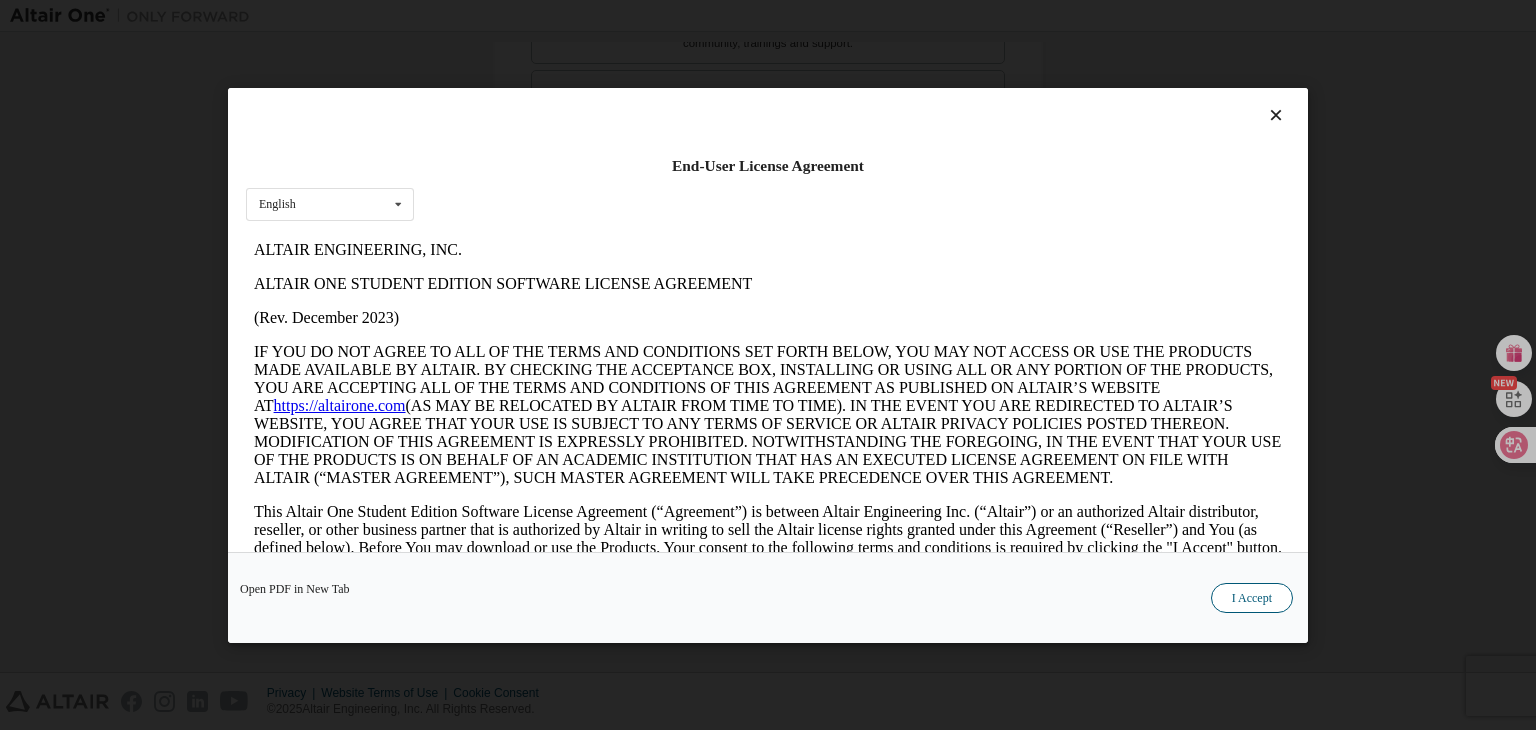 click on "I Accept" at bounding box center [1252, 598] 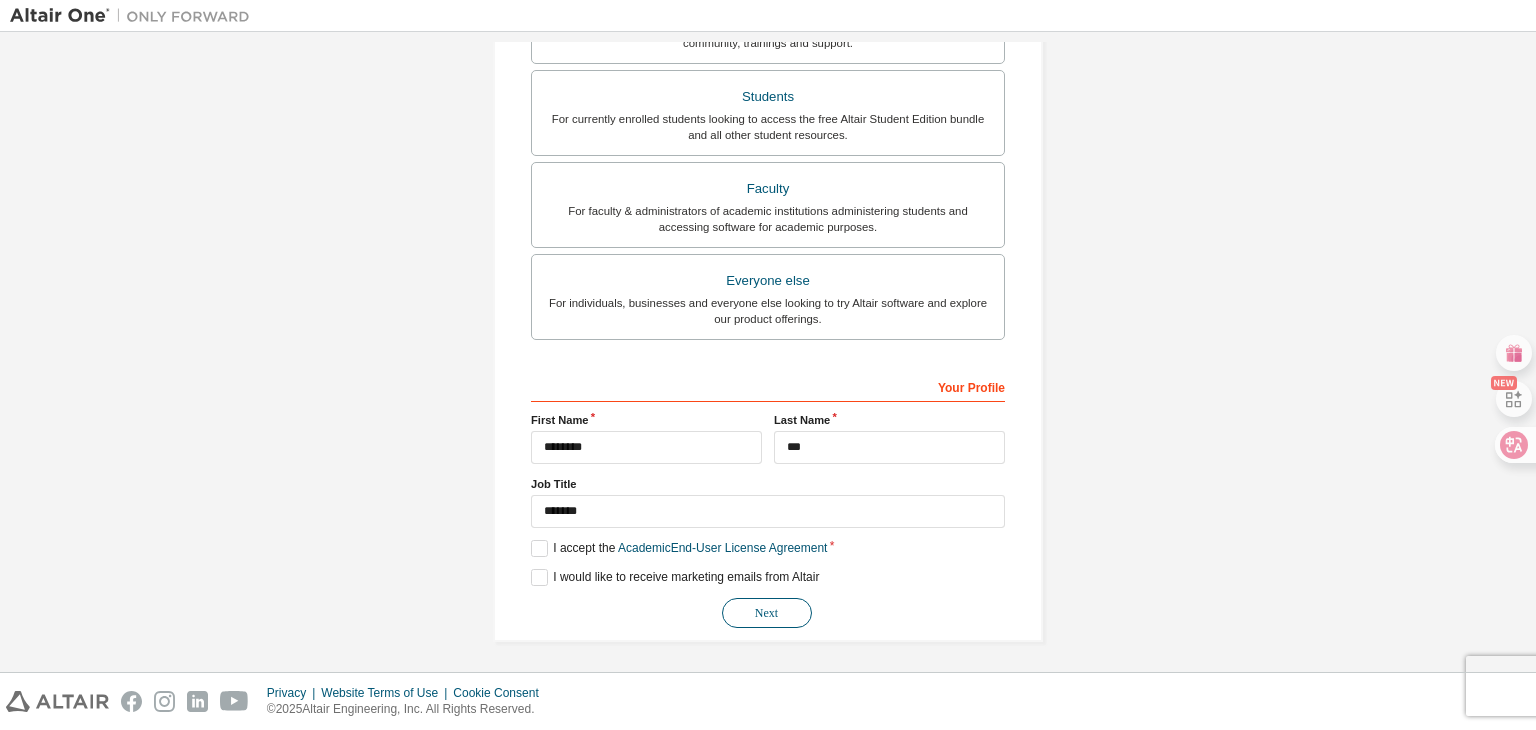 click on "Next" at bounding box center (767, 613) 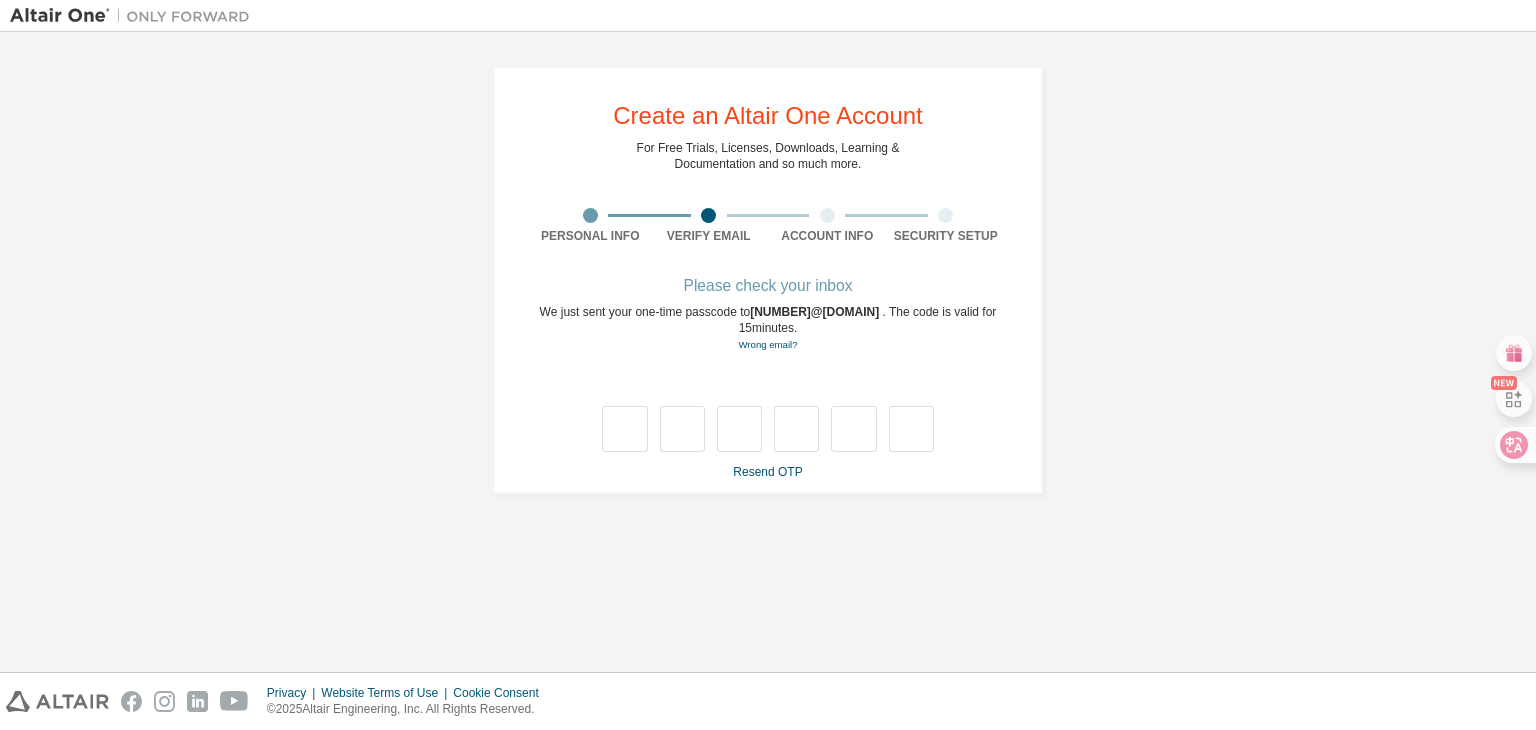 scroll, scrollTop: 0, scrollLeft: 0, axis: both 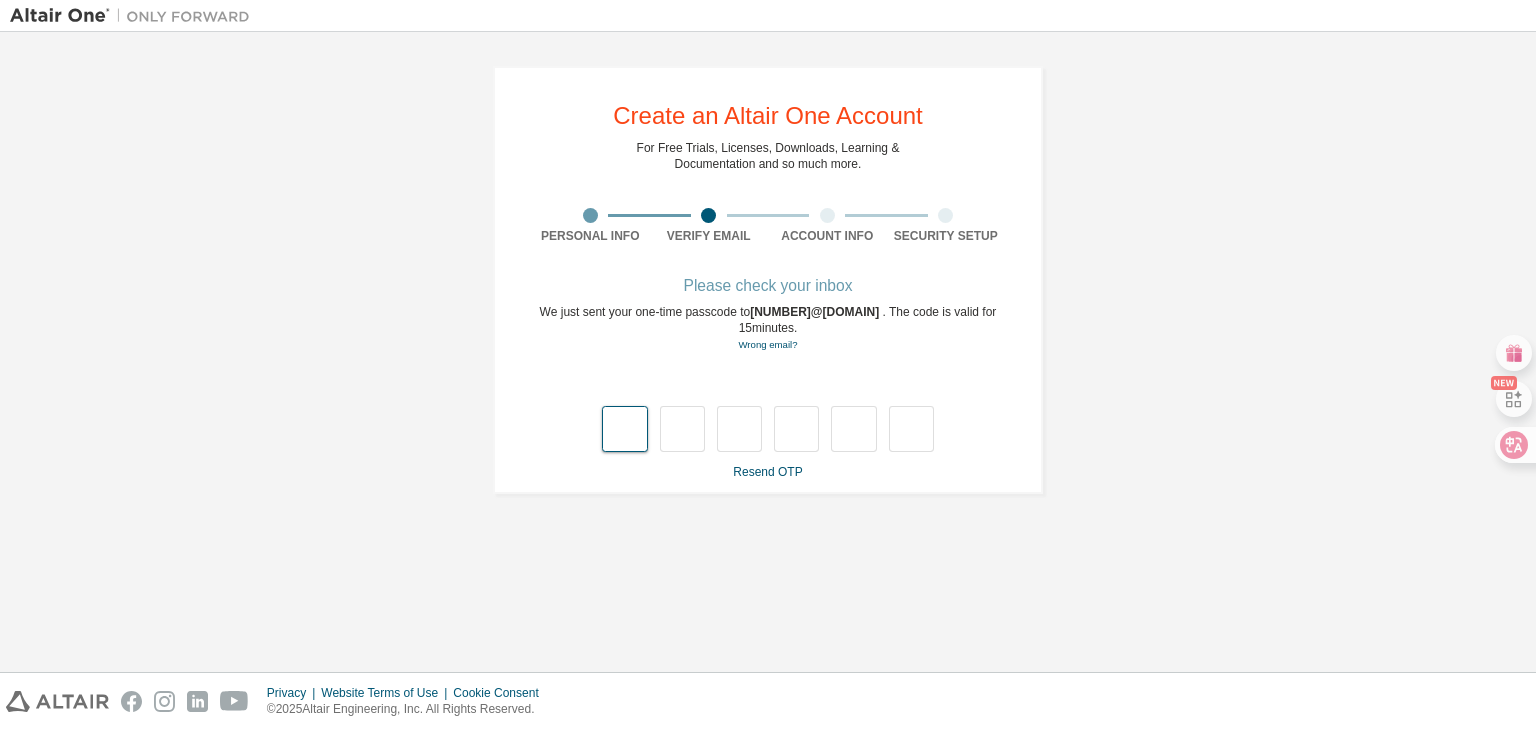 type on "*" 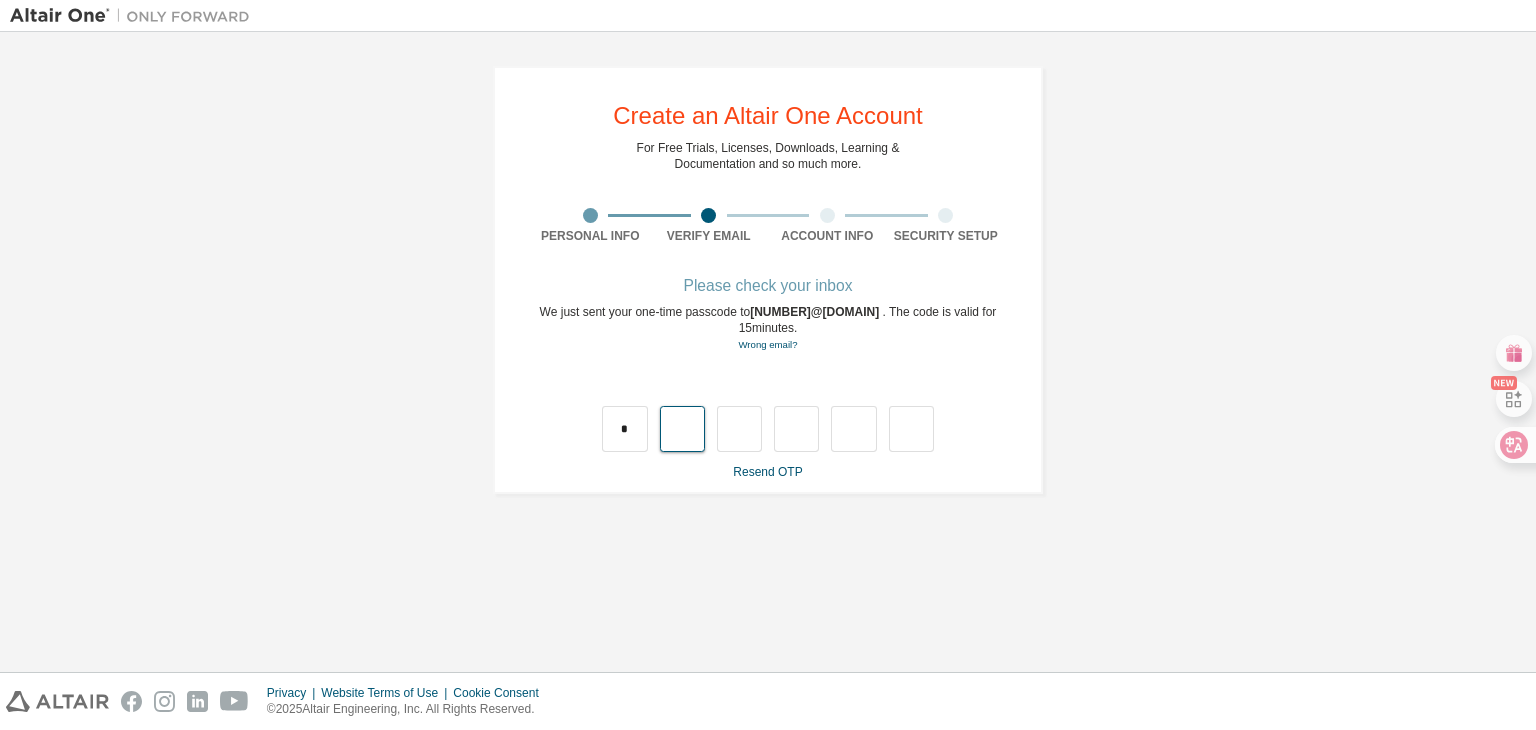 type on "*" 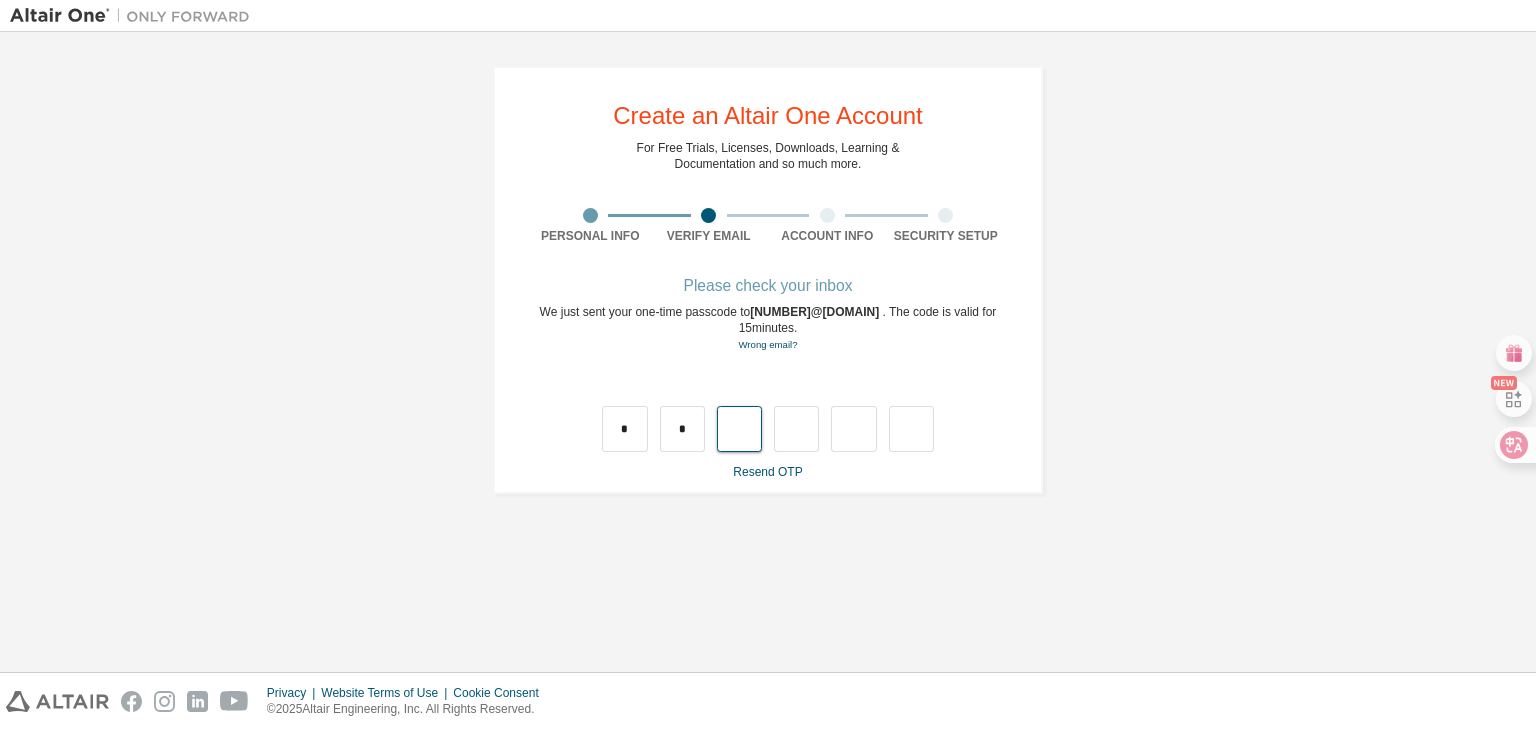type on "*" 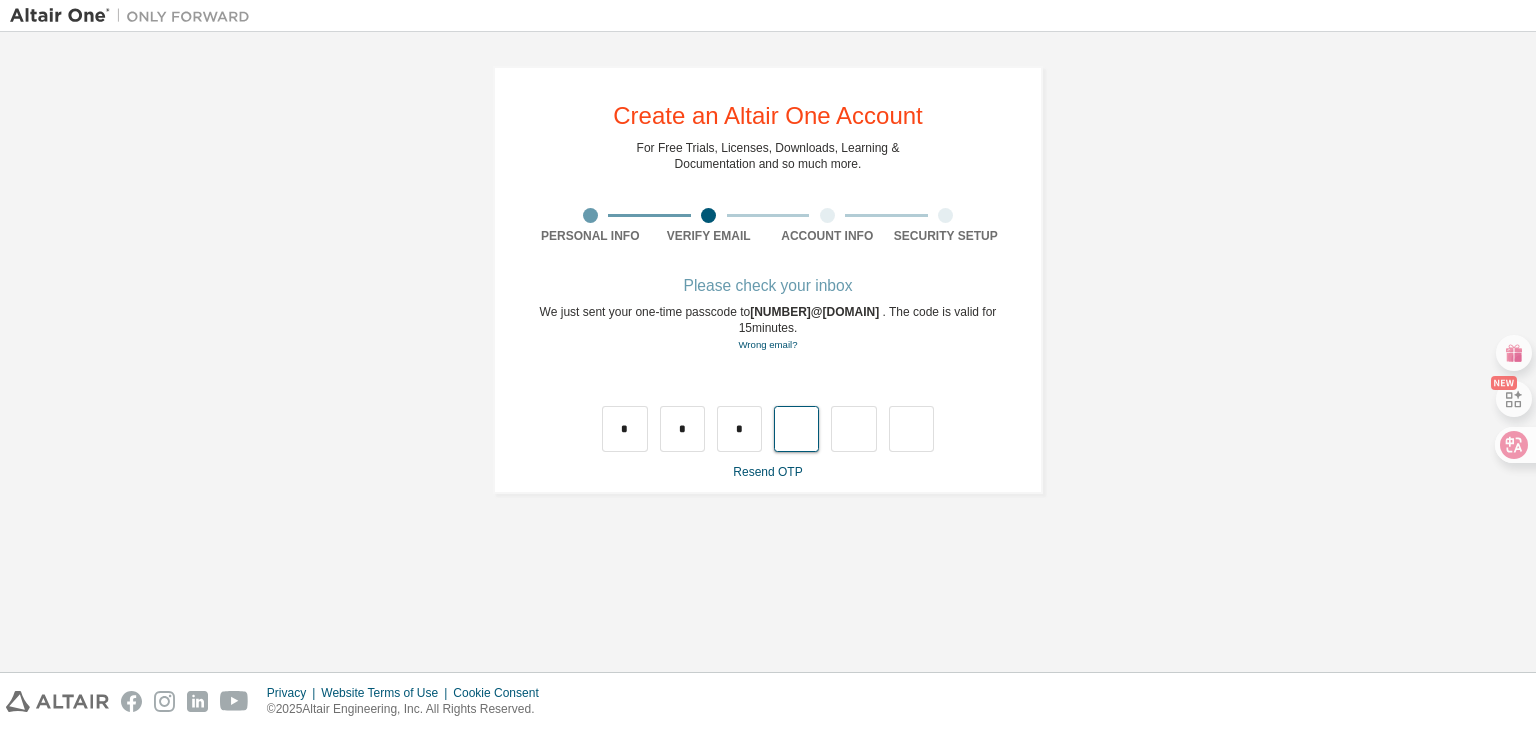 type on "*" 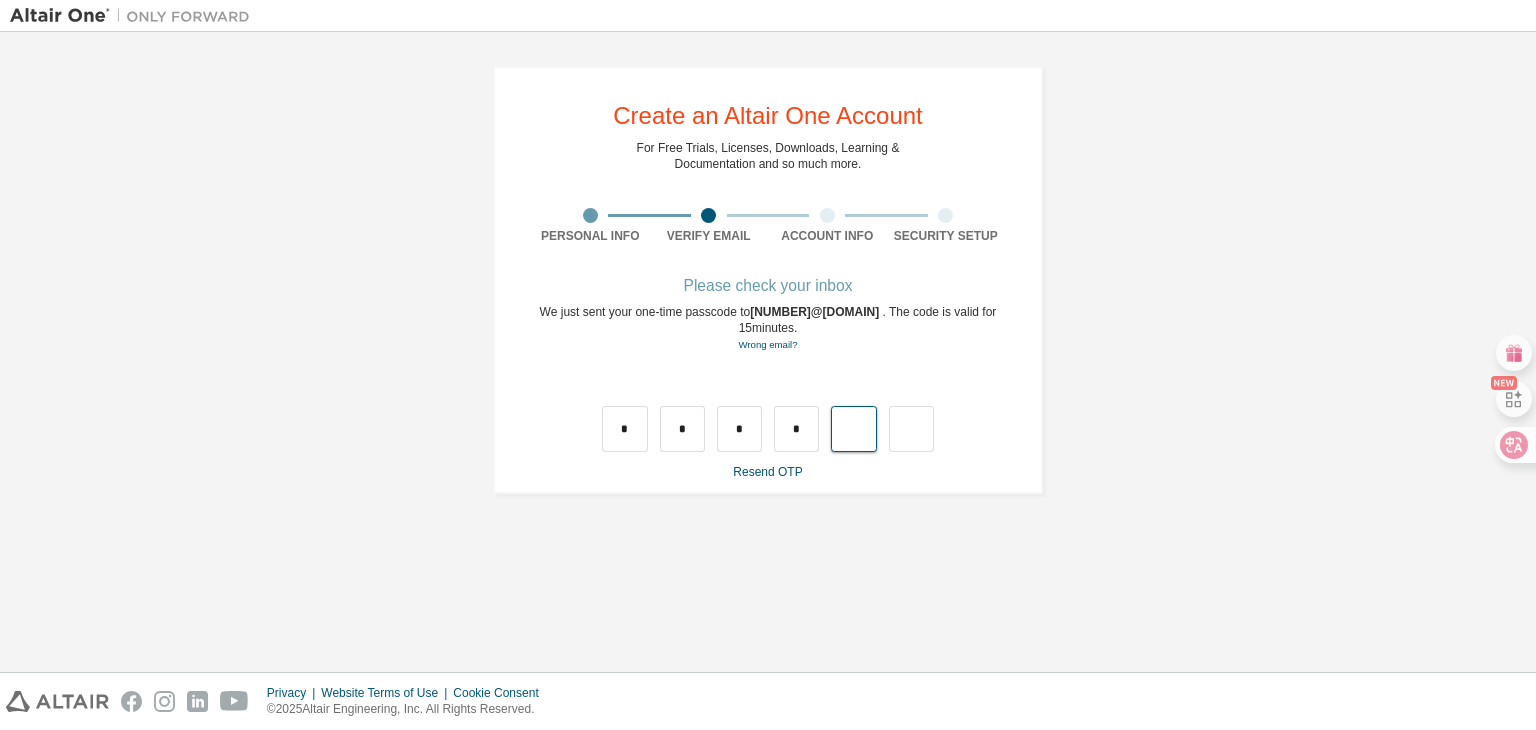 type on "*" 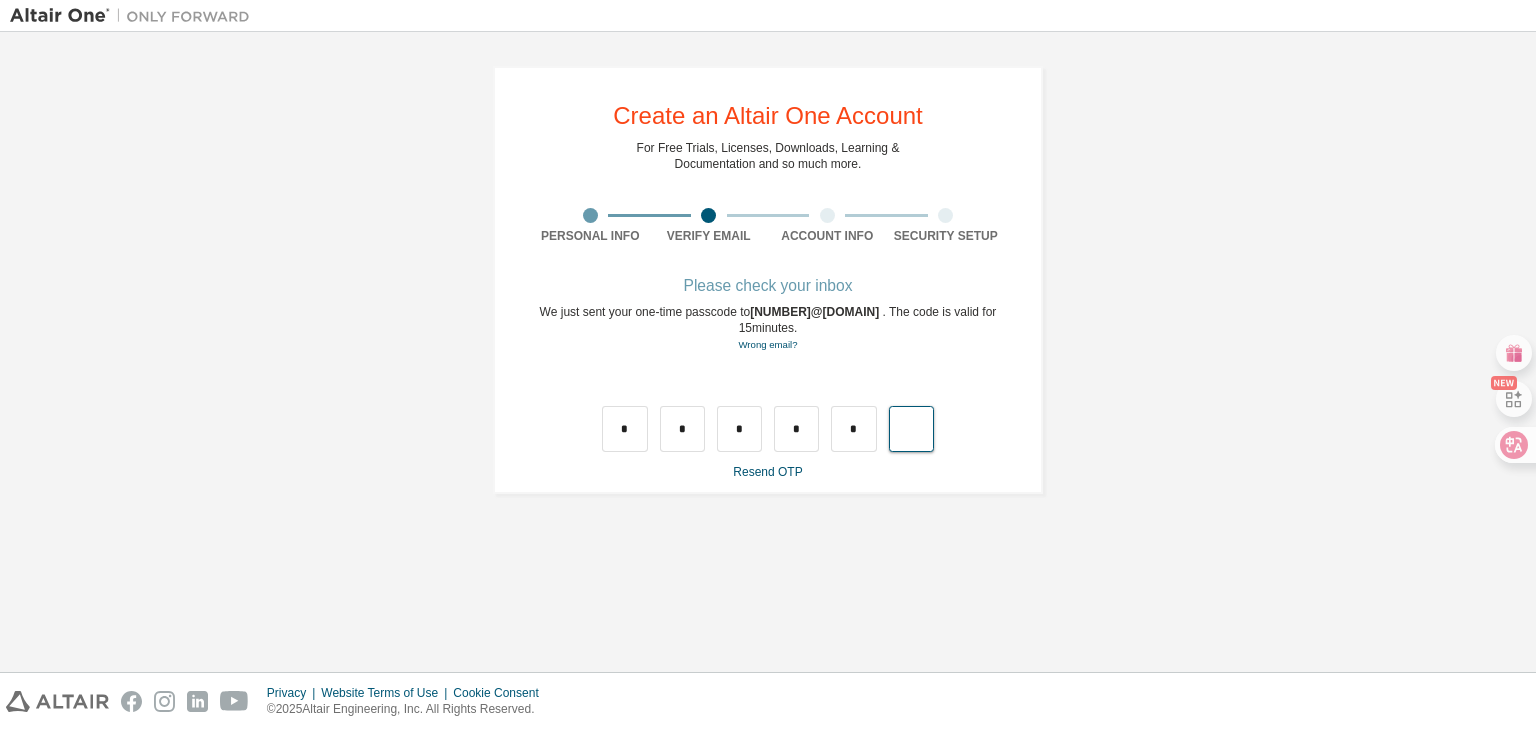 type on "*" 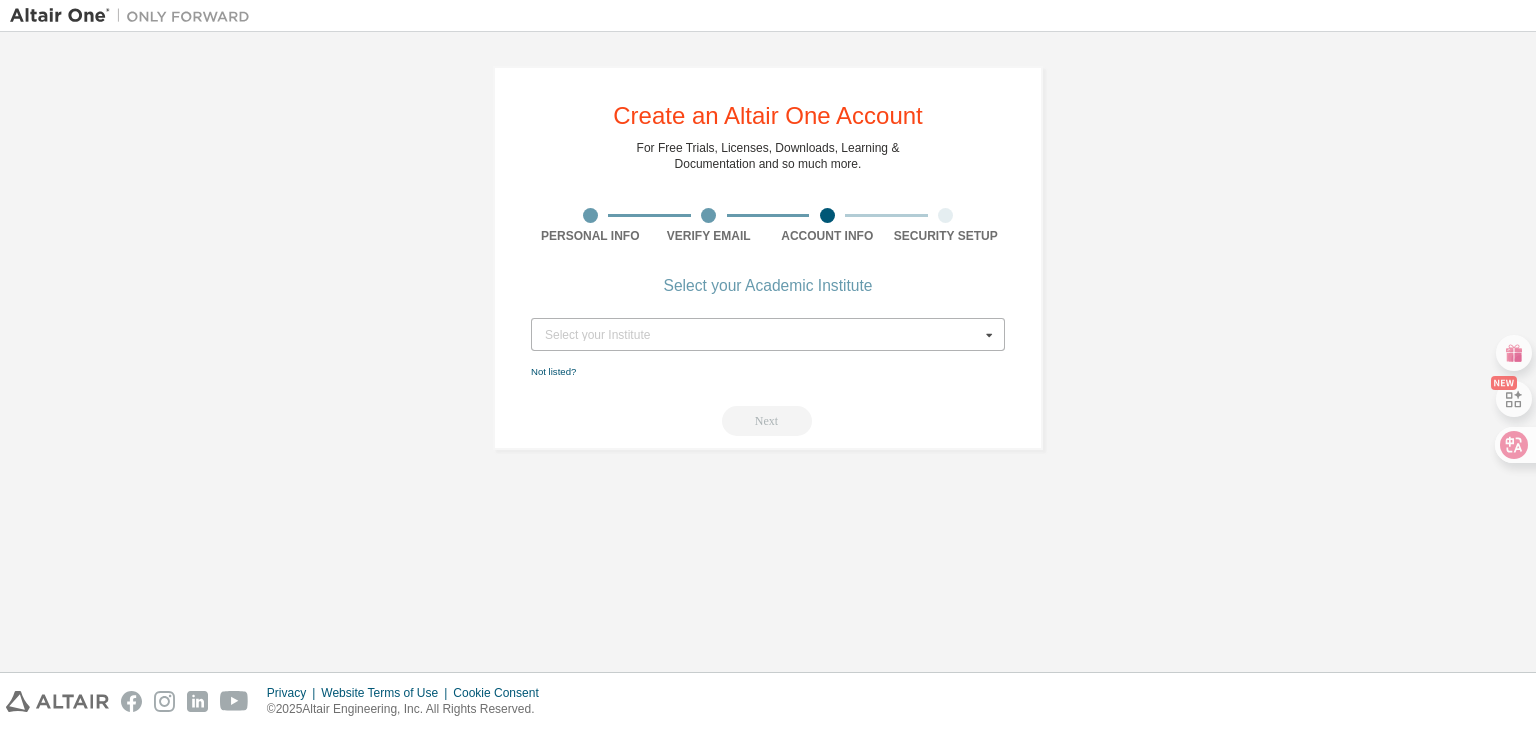 click at bounding box center (989, 334) 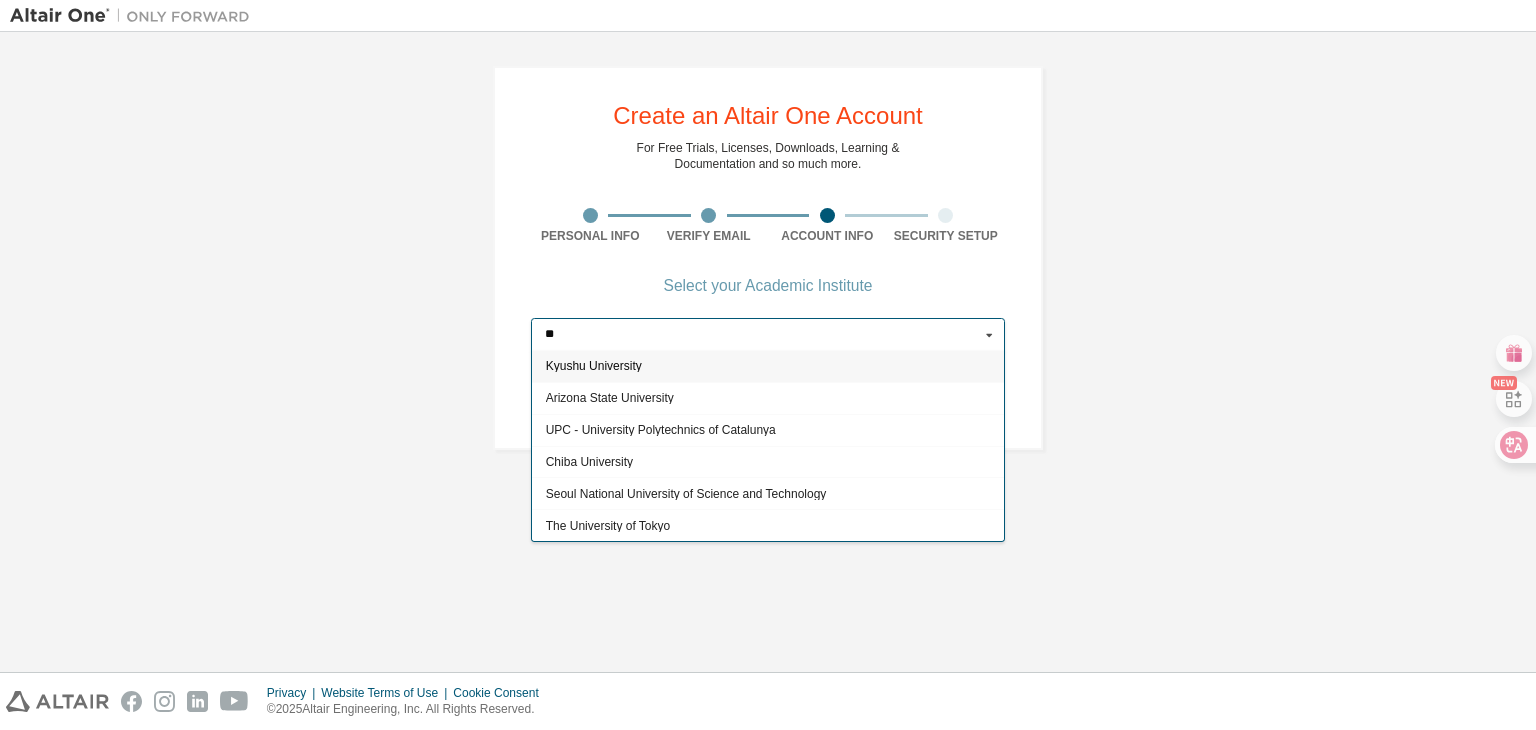 type on "*" 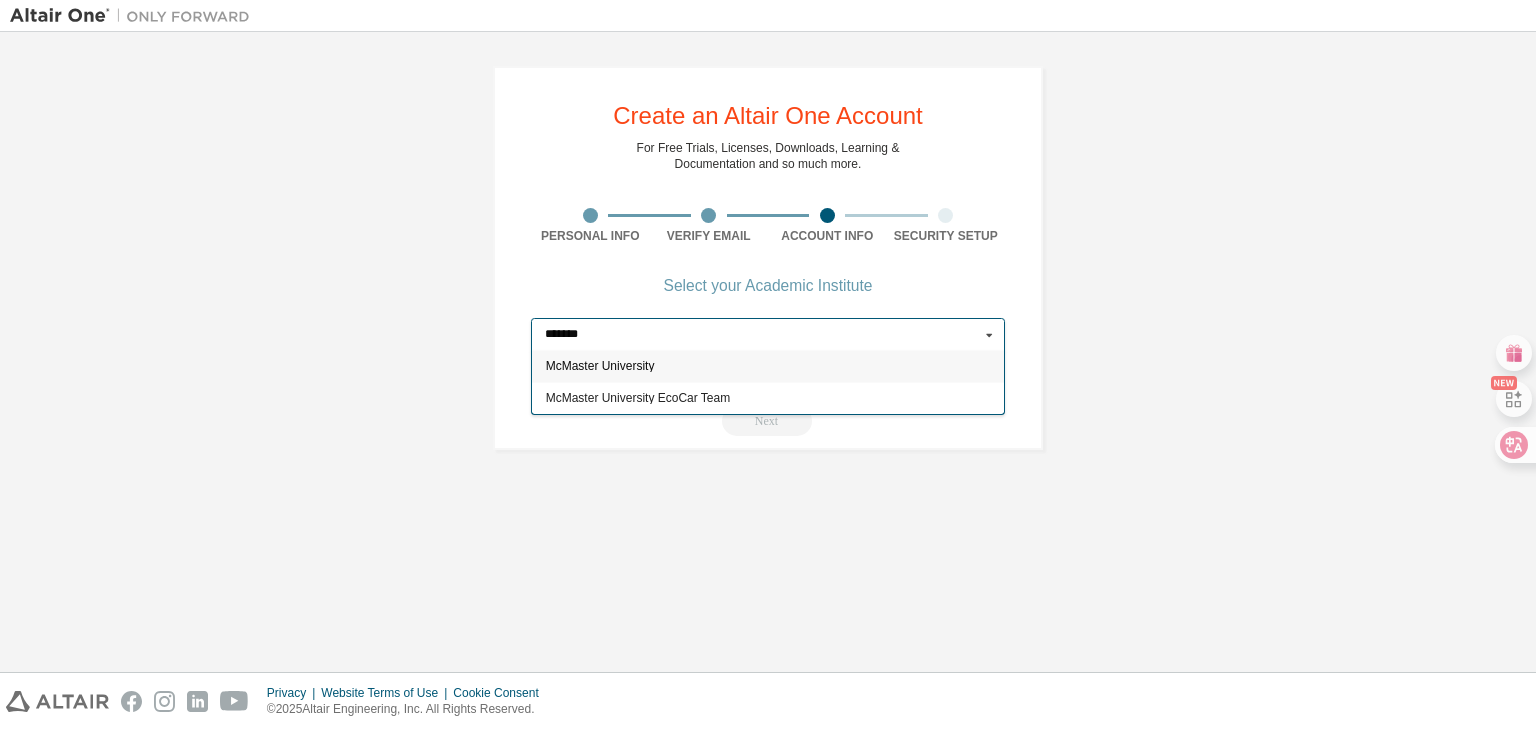 type on "*******" 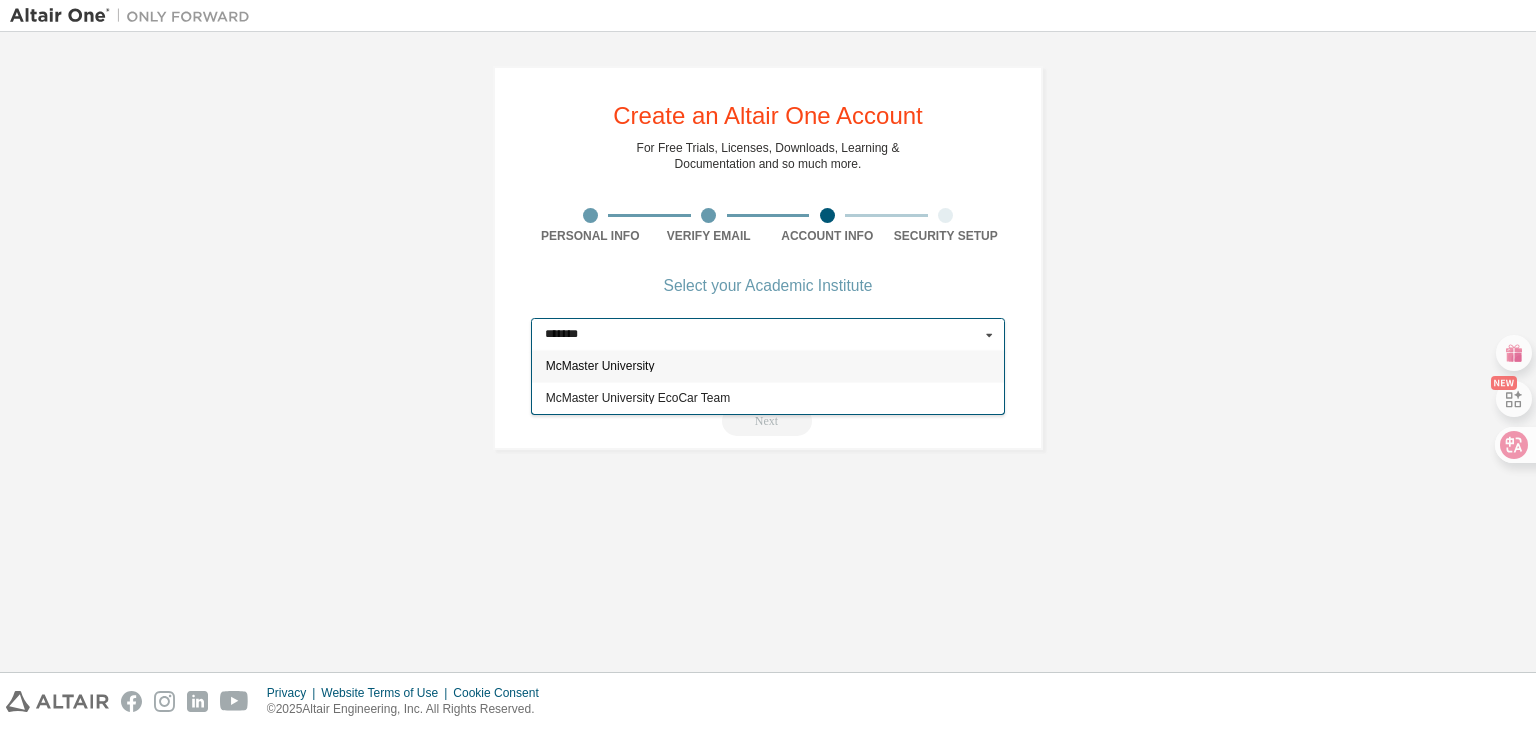 type 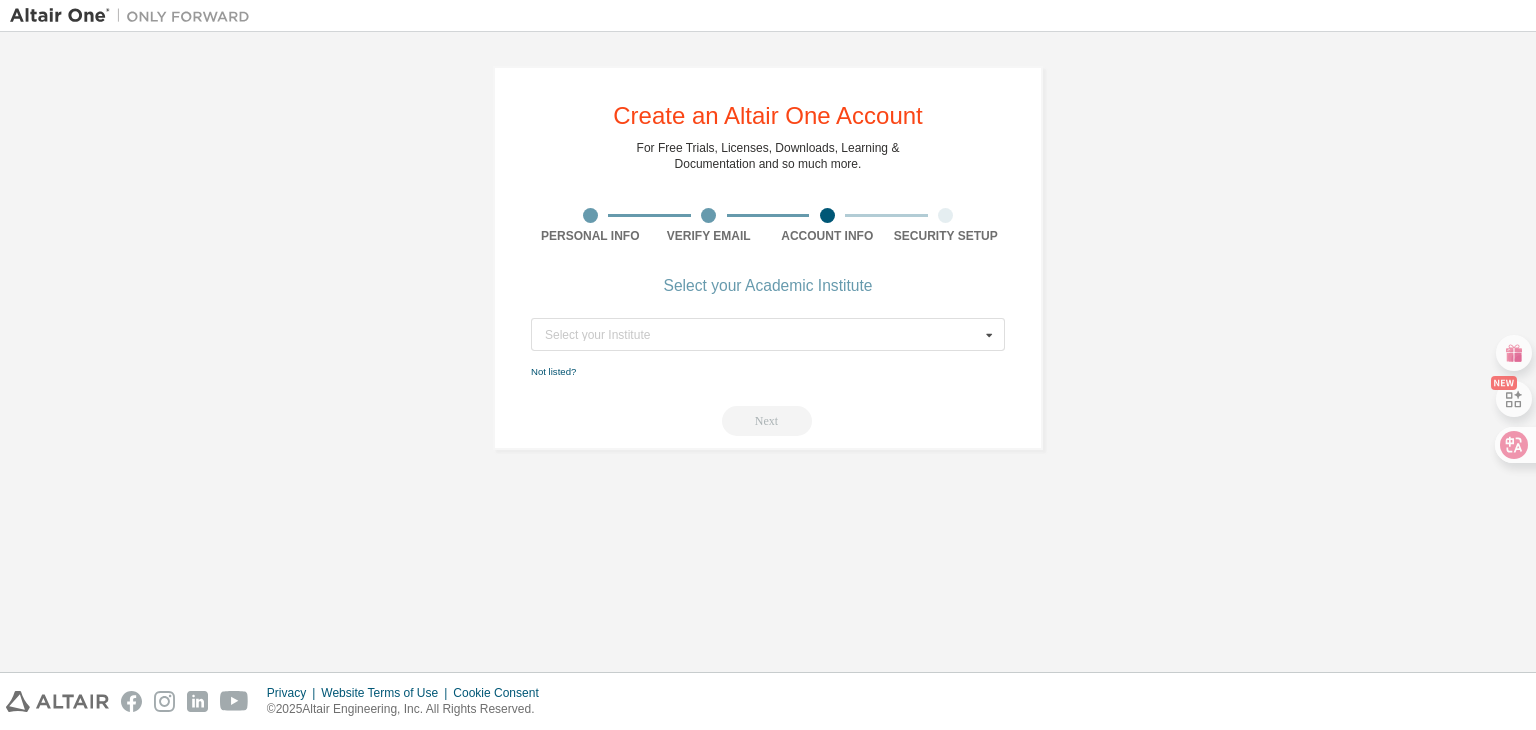 click on "Create an Altair One Account For Free Trials, Licenses, Downloads, Learning & Documentation and so much more. Personal Info Verify Email Account Info Security Setup Select your Academic Institute Select your Institute [UNIVERSITY] [UNIVERSITY] EcoCar Team Not listed? Next" at bounding box center (768, 258) 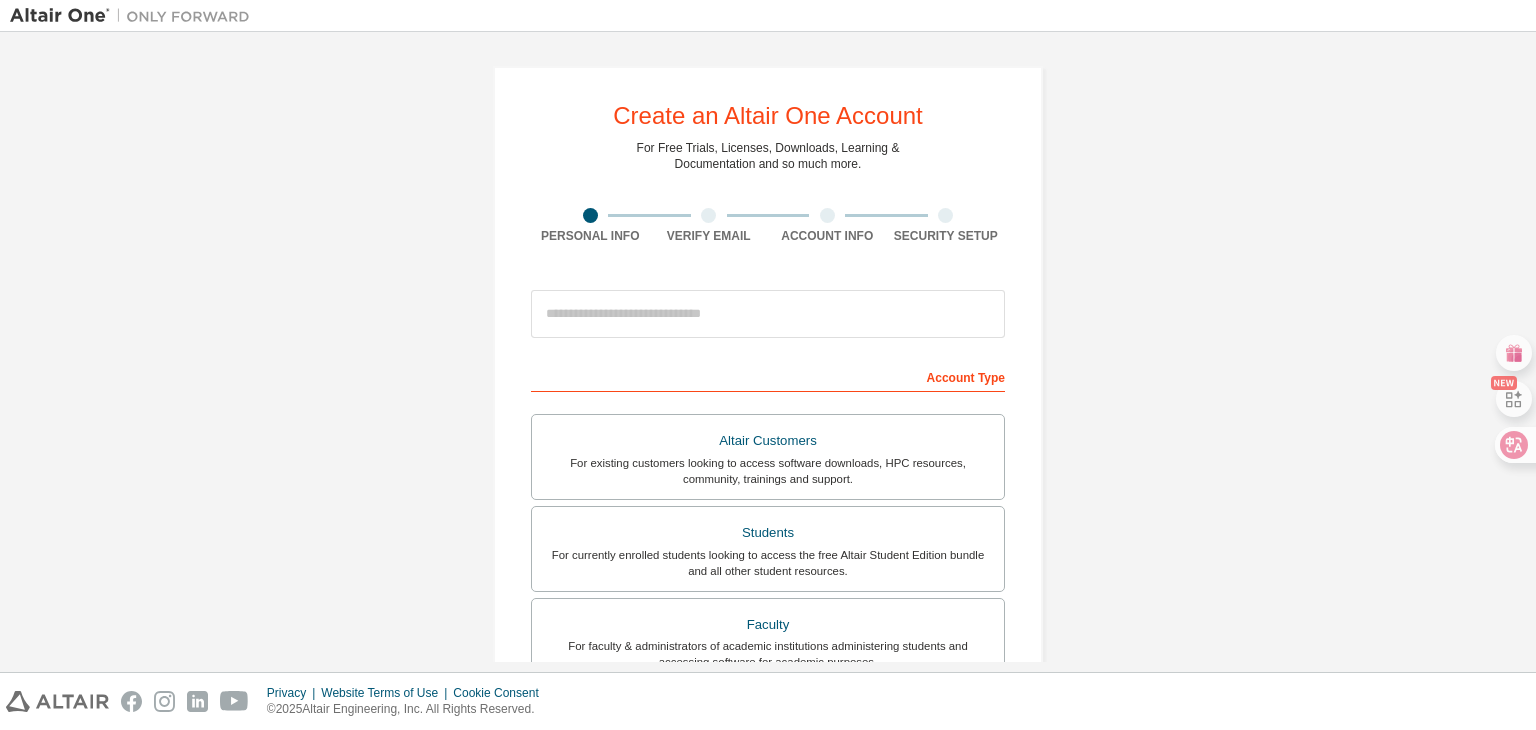 scroll, scrollTop: 0, scrollLeft: 0, axis: both 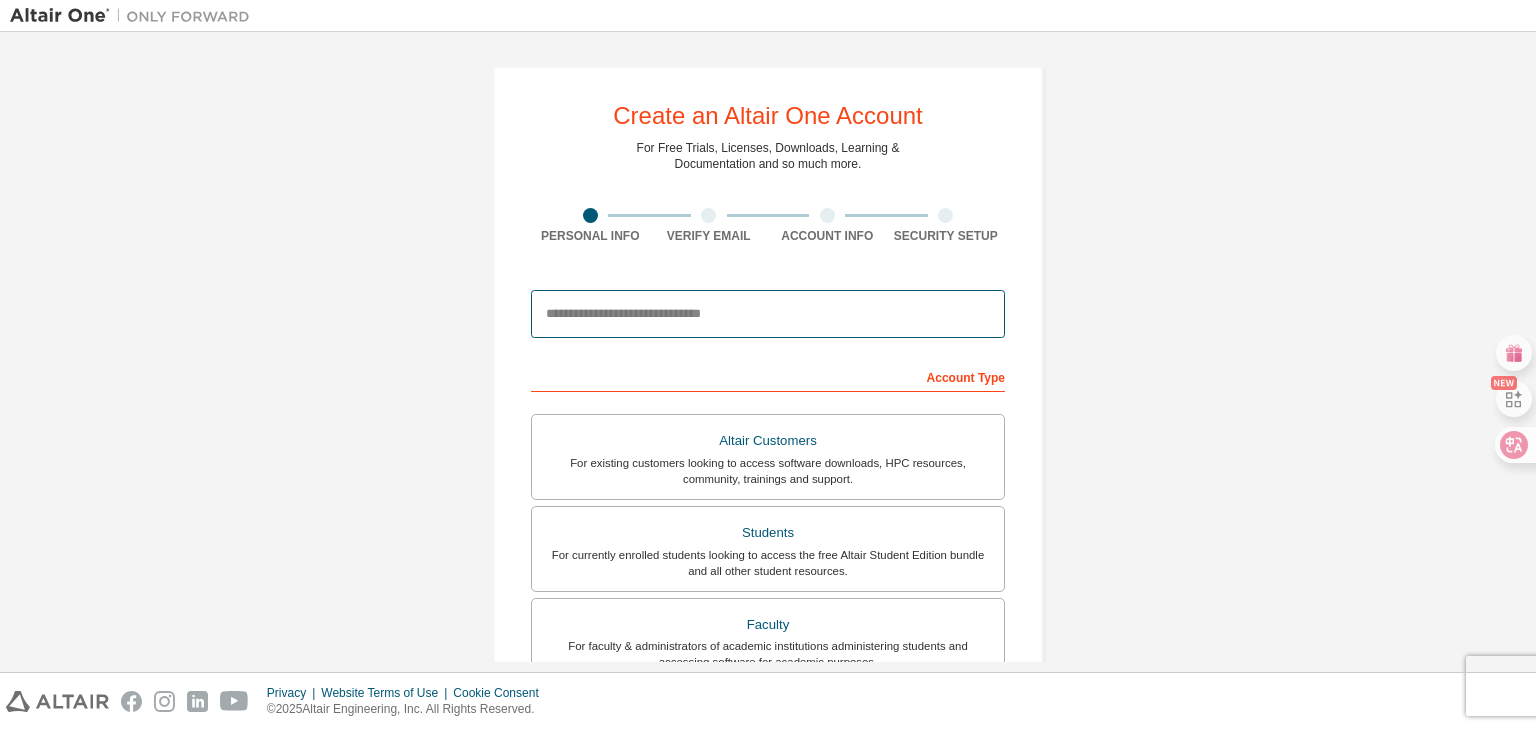 click at bounding box center [768, 314] 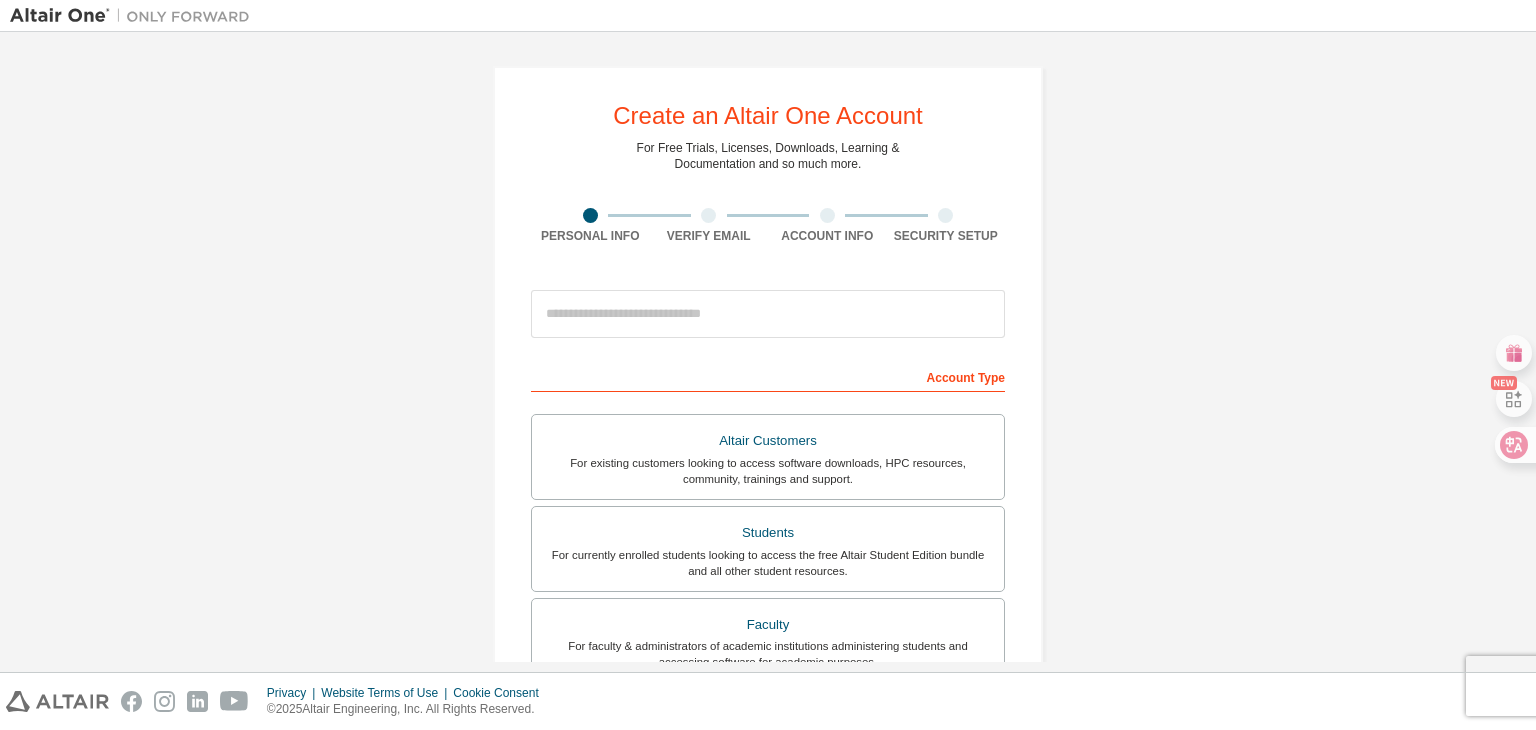 click on "Create an Altair One Account For Free Trials, Licenses, Downloads, Learning &  Documentation and so much more. Personal Info Verify Email Account Info Security Setup This is a federated email. No need to register a new account. You should be able to  login  by using your company's SSO credentials. Email already exists. Please try to  login  instead. Account Type Altair Customers For existing customers looking to access software downloads, HPC resources, community, trainings and support. Students For currently enrolled students looking to access the free Altair Student Edition bundle and all other student resources. Faculty For faculty & administrators of academic institutions administering students and accessing software for academic purposes. Everyone else For individuals, businesses and everyone else looking to try Altair software and explore our product offerings. Your Profile First Name Last Name Job Title Please provide State/Province to help us route sales and support resources to you more efficiently." at bounding box center [768, 571] 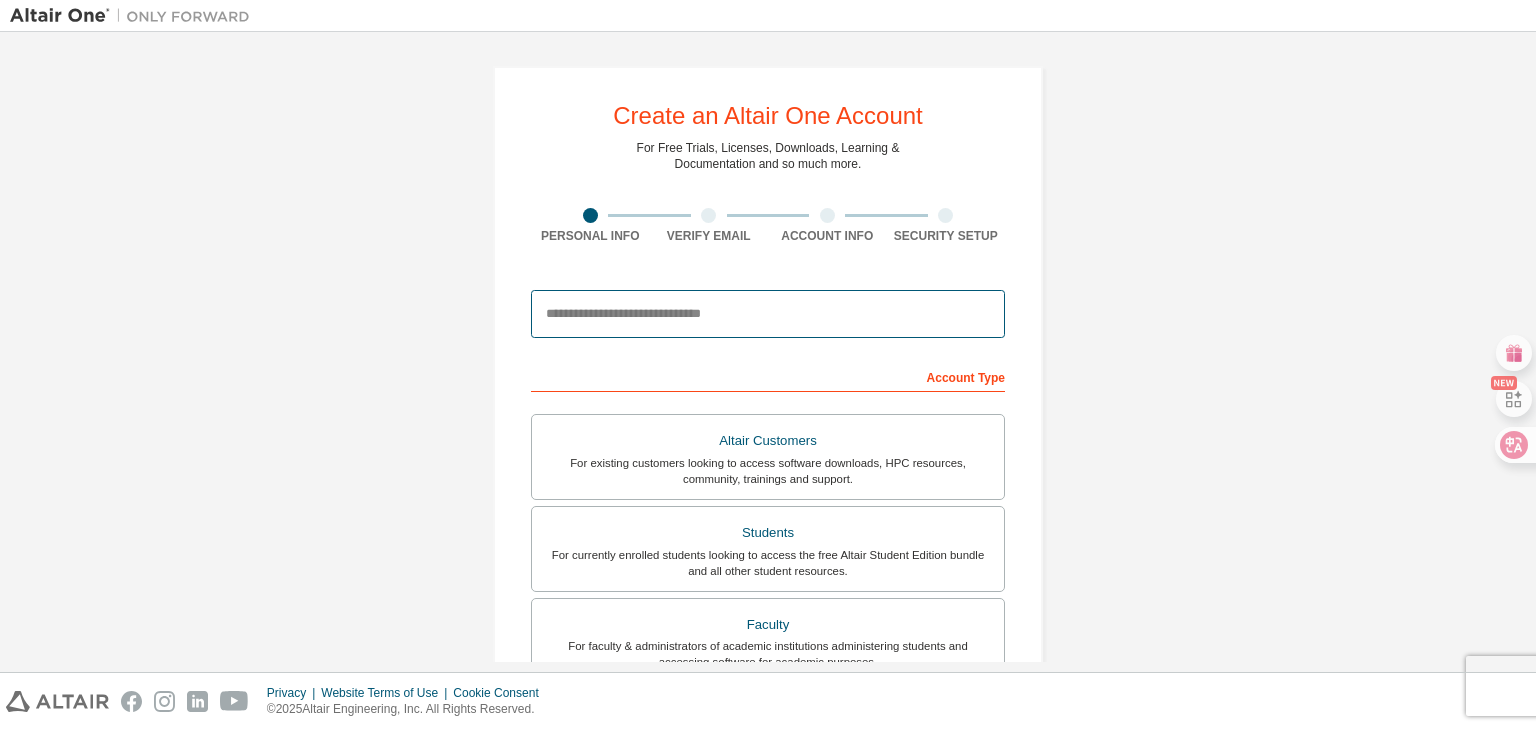 click at bounding box center (768, 314) 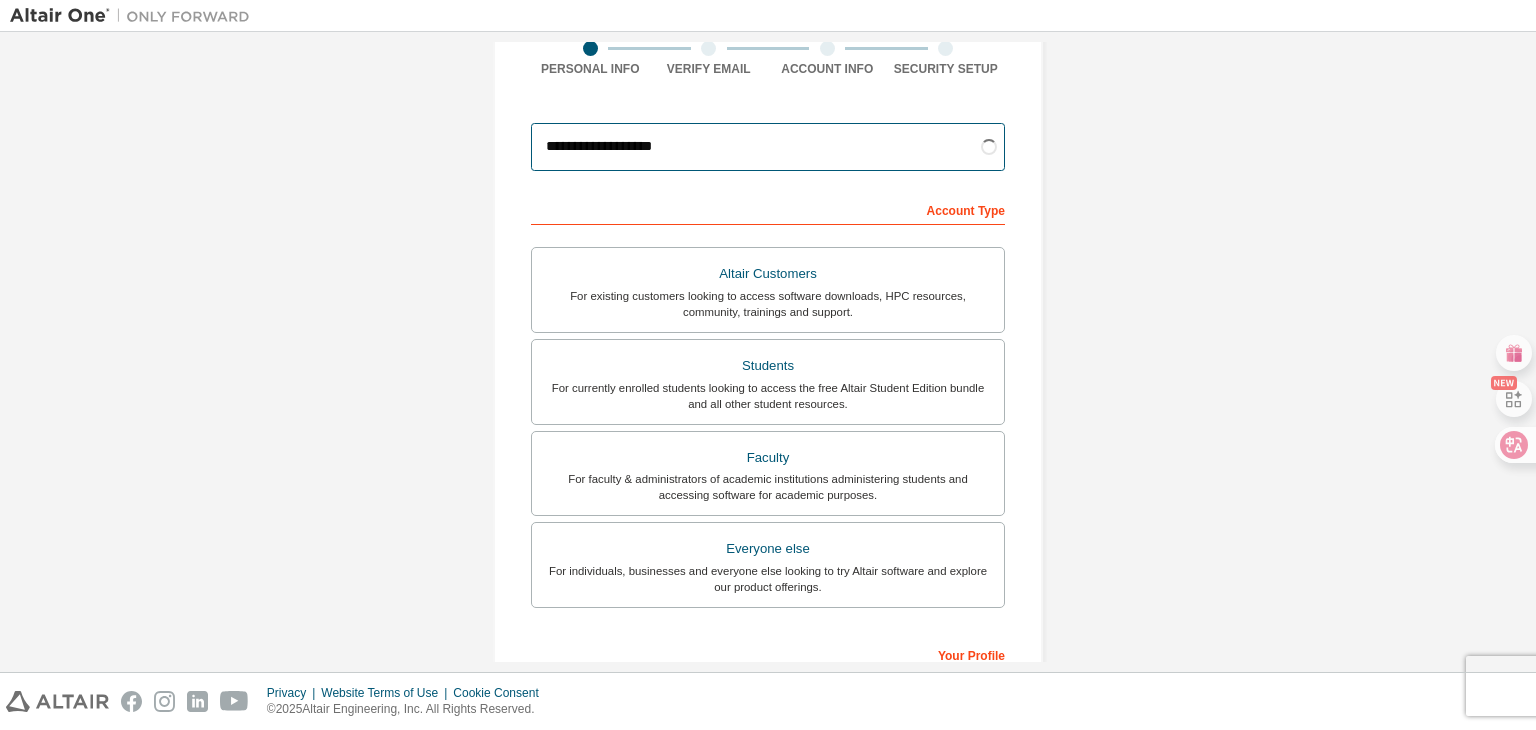 scroll, scrollTop: 200, scrollLeft: 0, axis: vertical 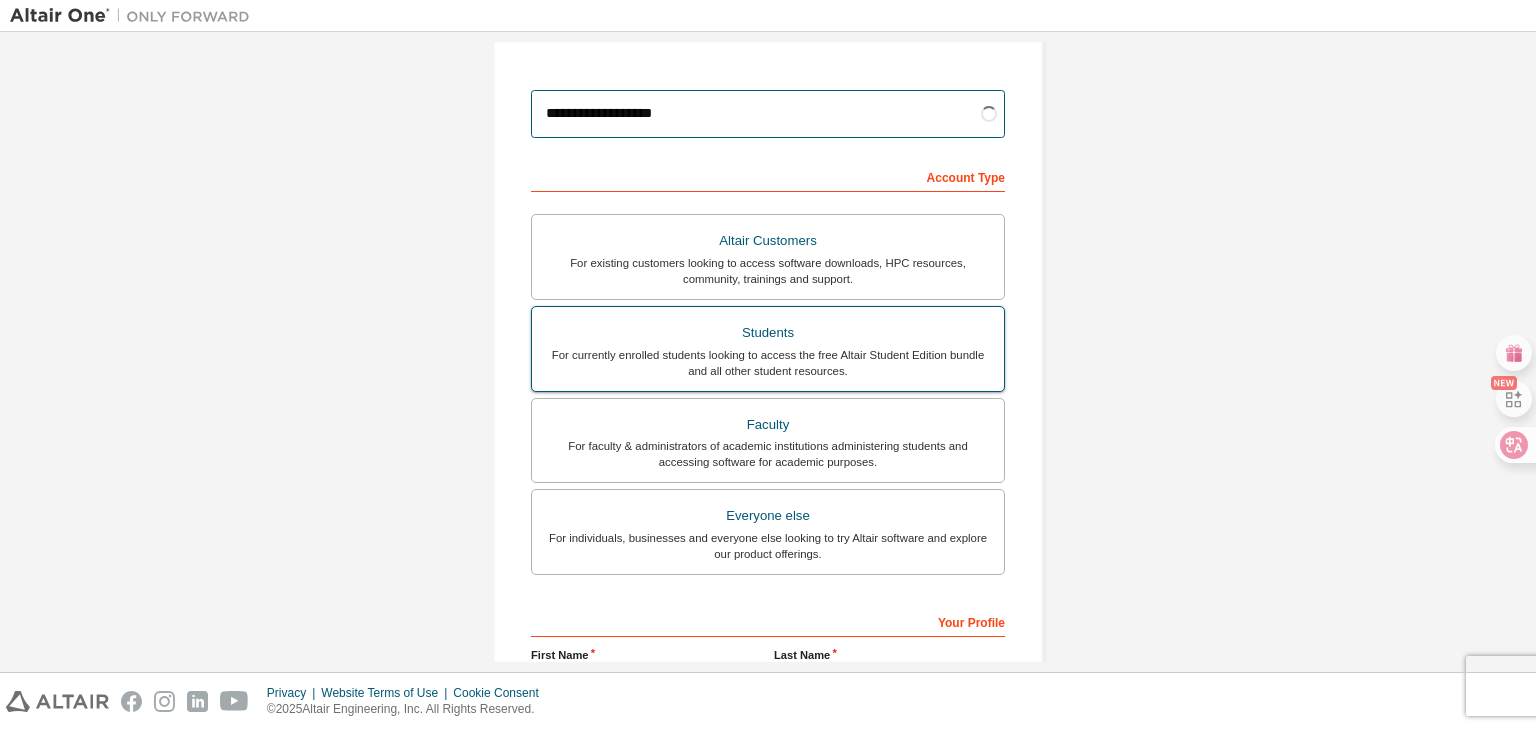 type on "**********" 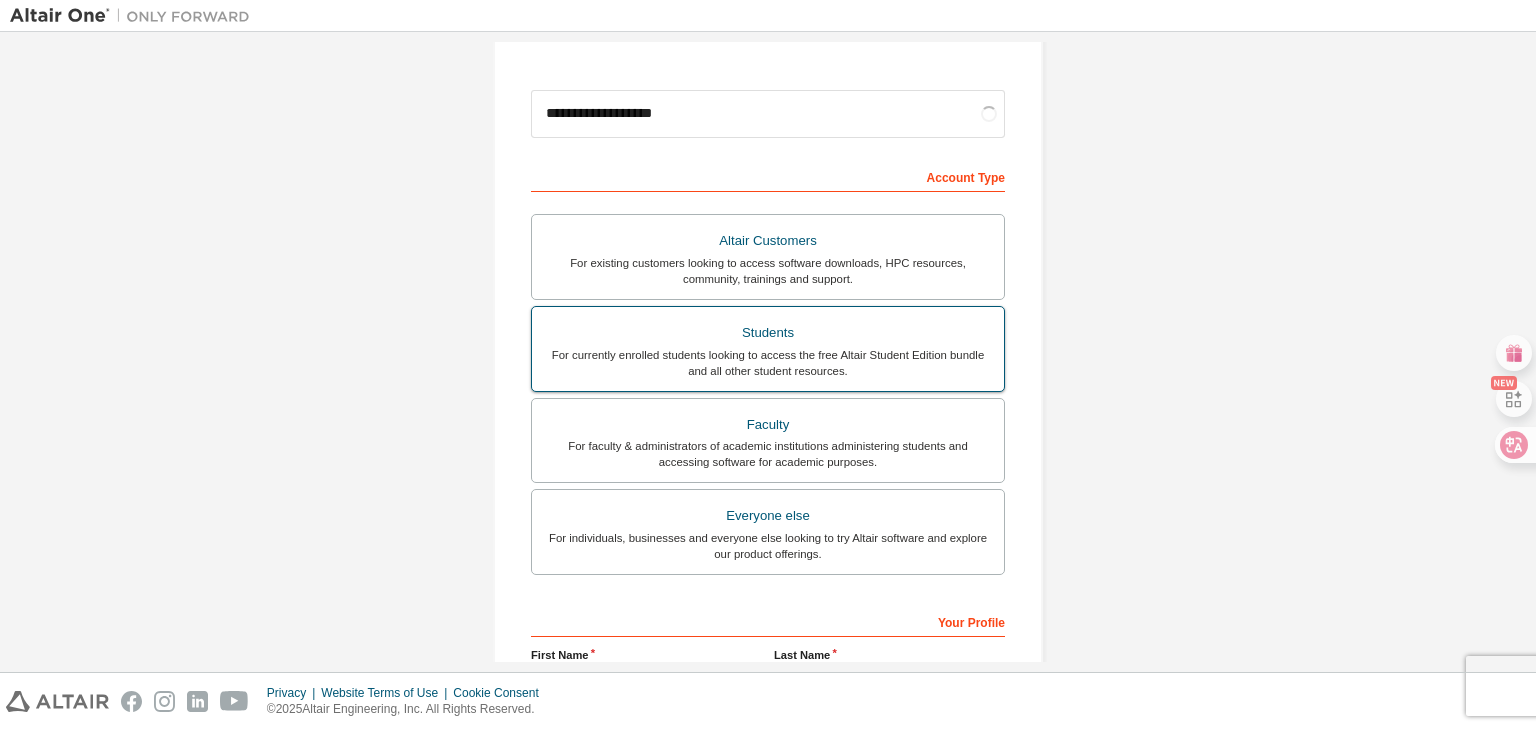 click on "For currently enrolled students looking to access the free Altair Student Edition bundle and all other student resources." at bounding box center (768, 363) 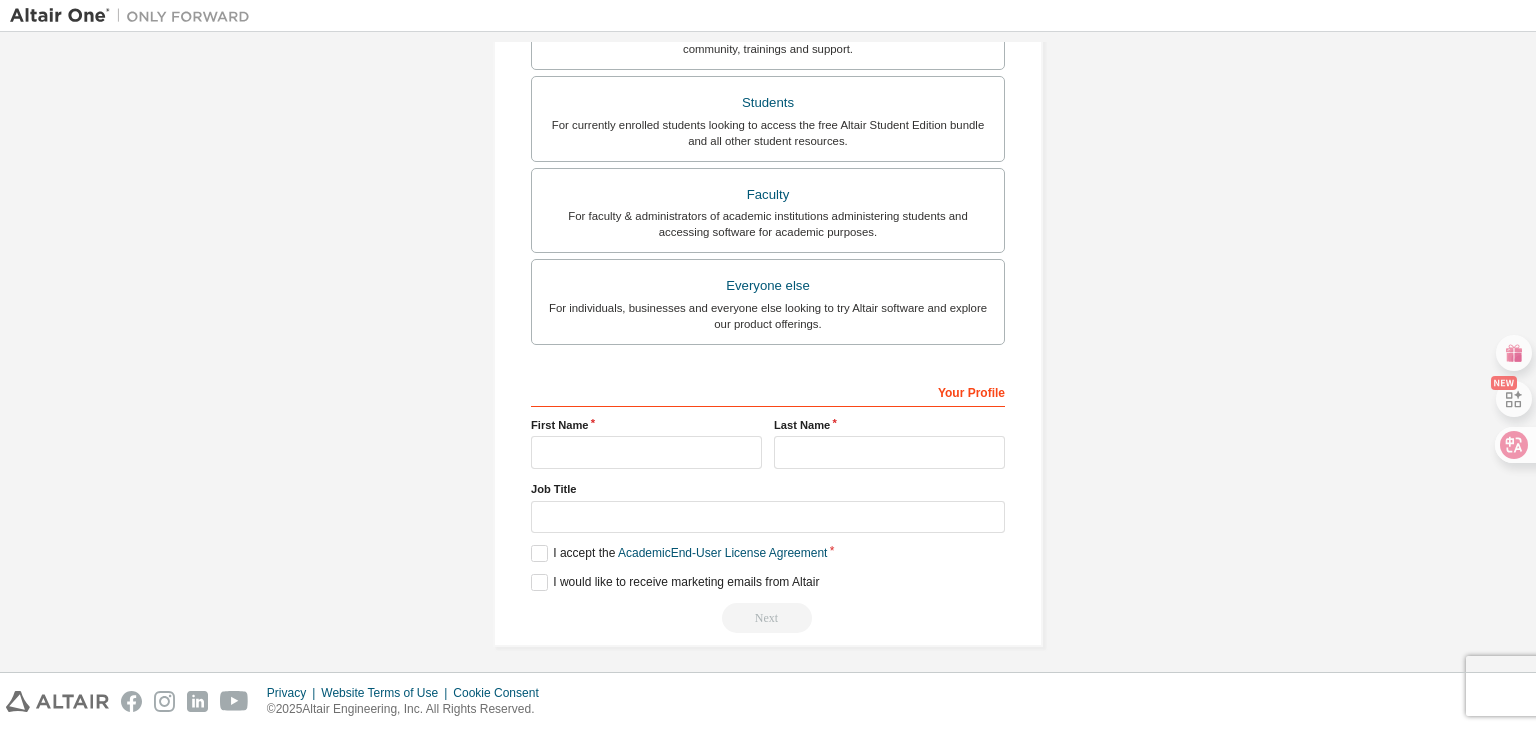 scroll, scrollTop: 435, scrollLeft: 0, axis: vertical 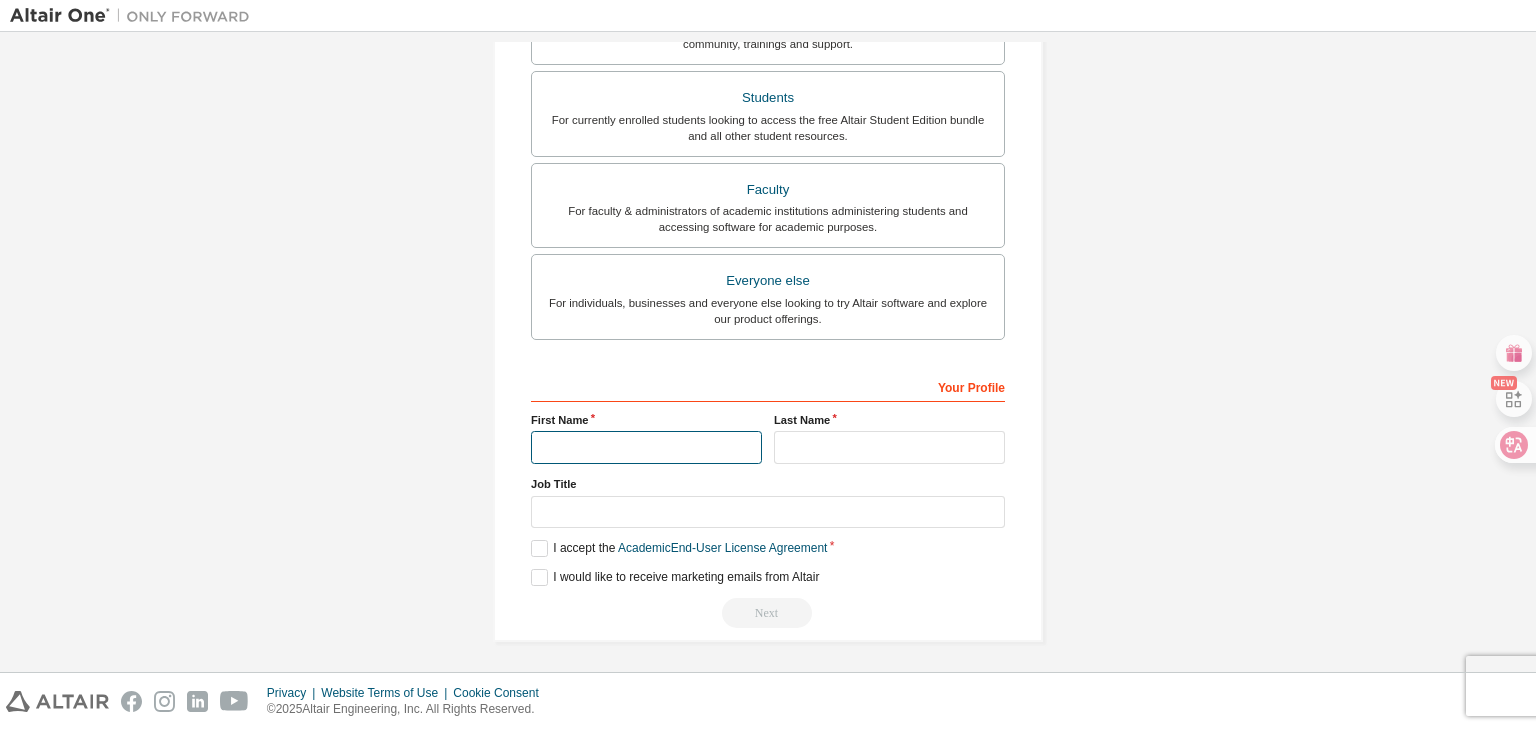 click at bounding box center (646, 447) 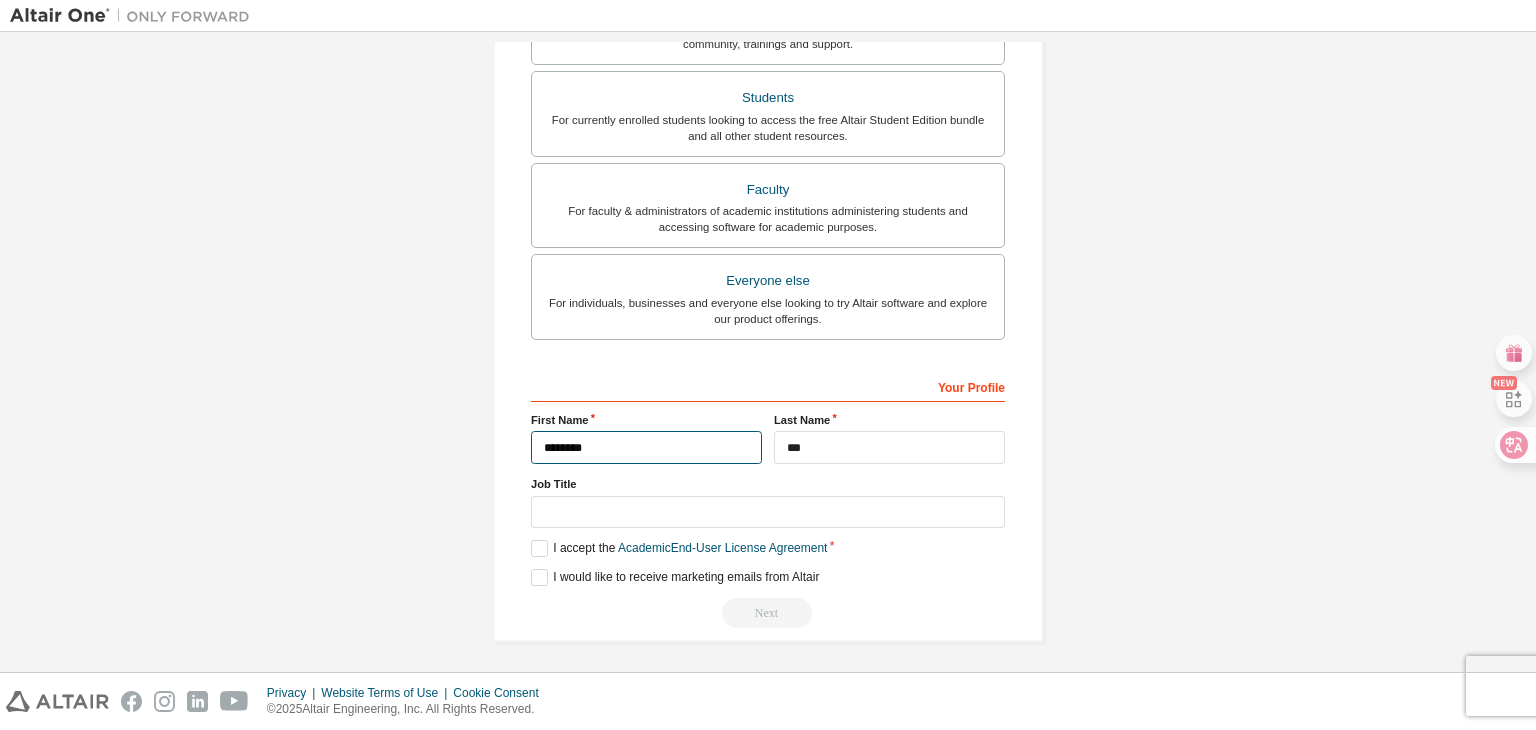 click on "********" at bounding box center [646, 447] 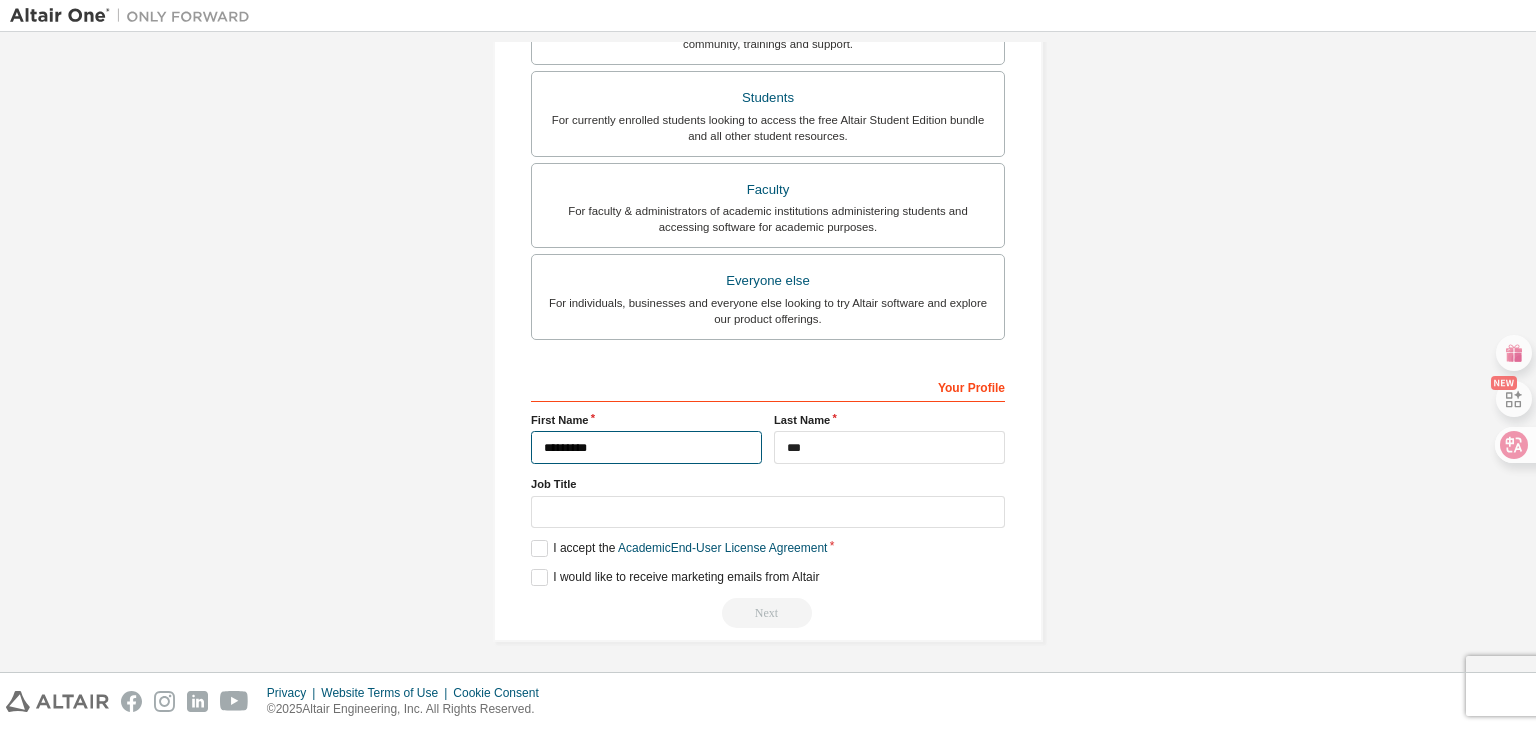 type on "********" 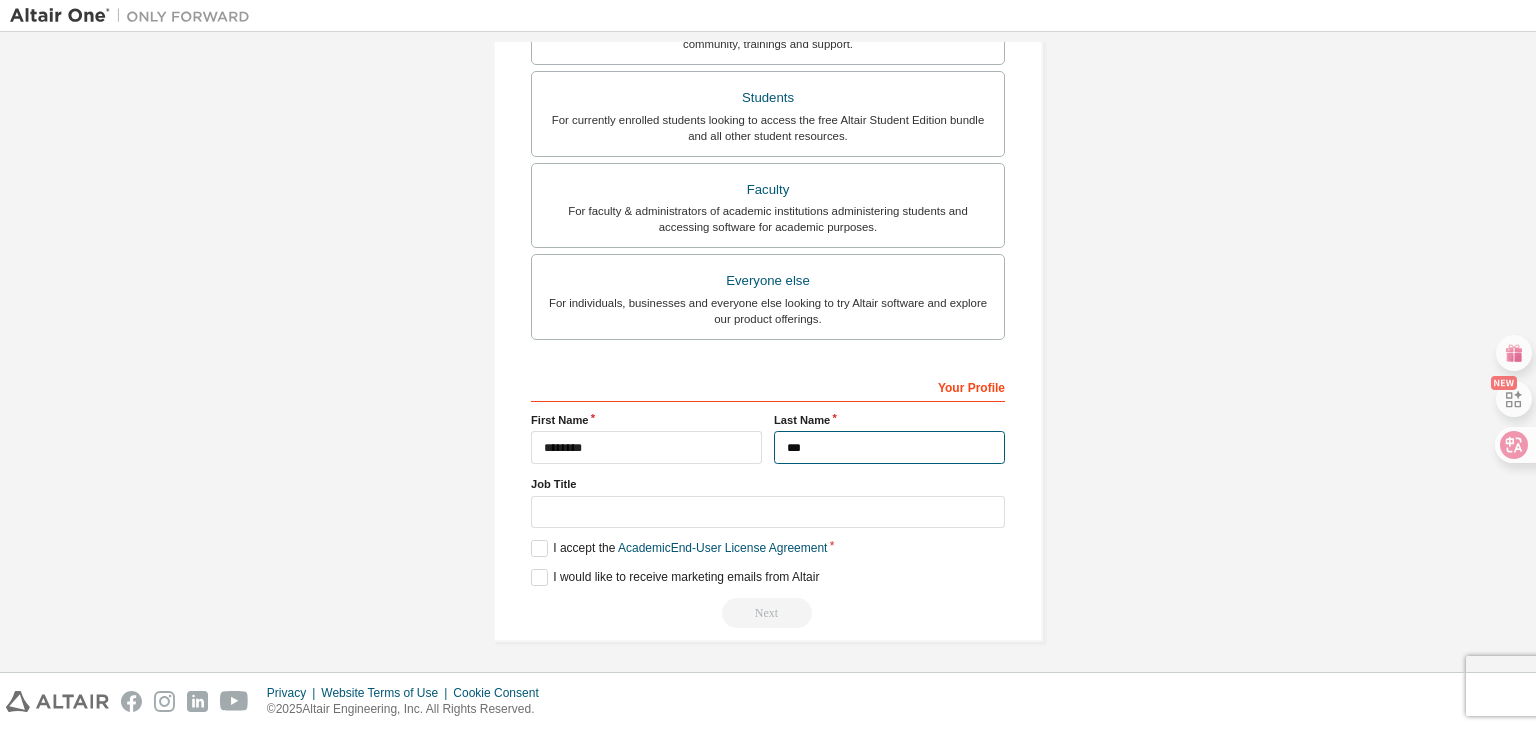click on "***" at bounding box center (889, 447) 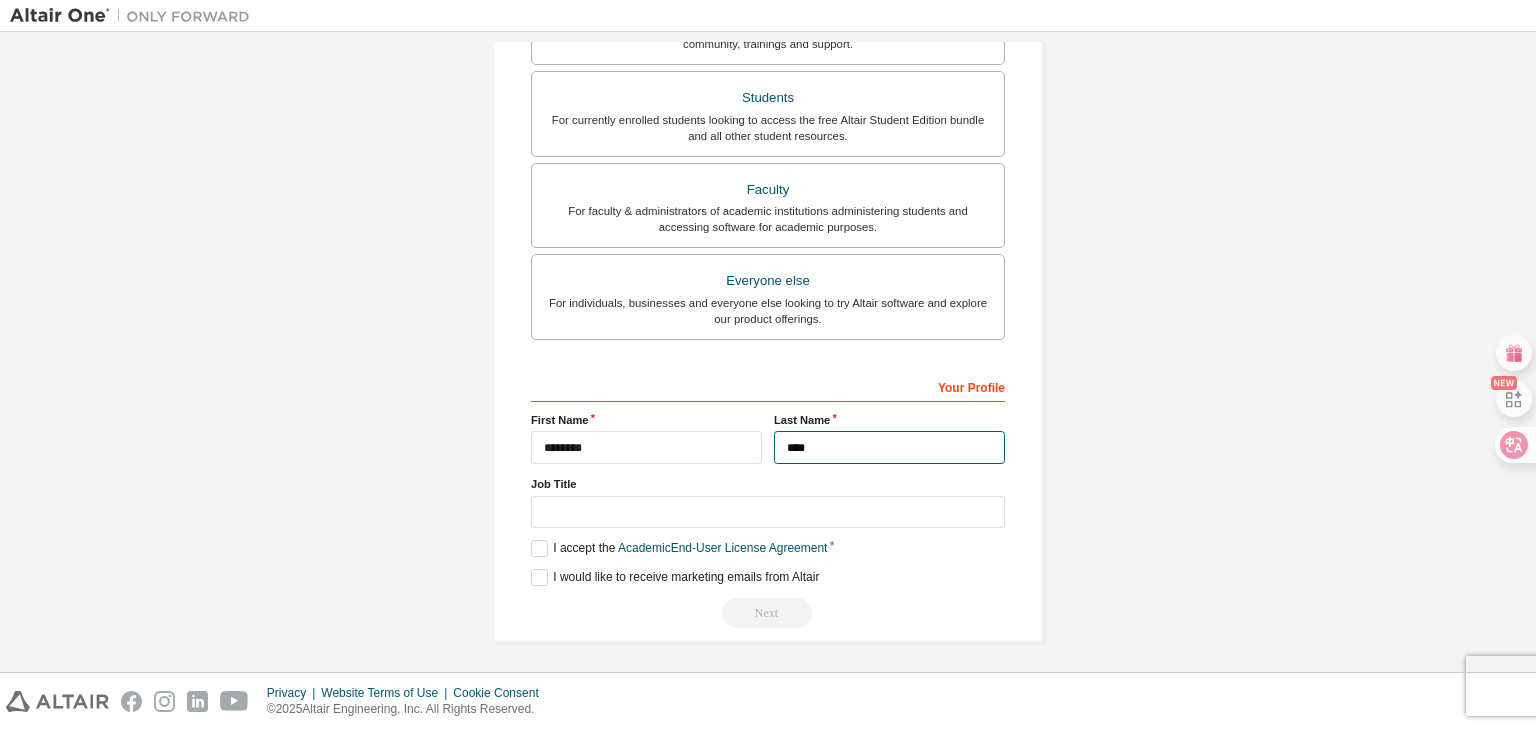 type on "***" 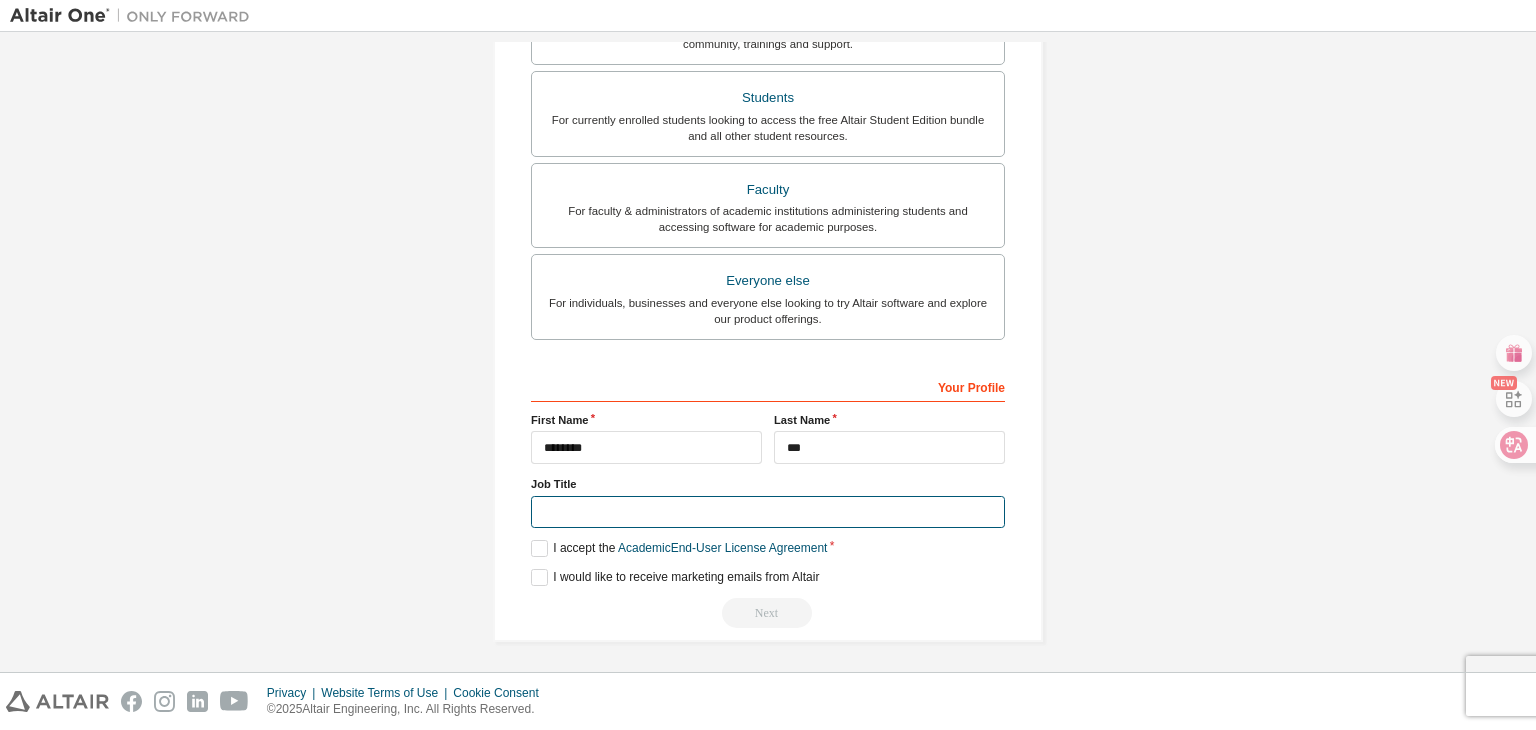 click at bounding box center (768, 512) 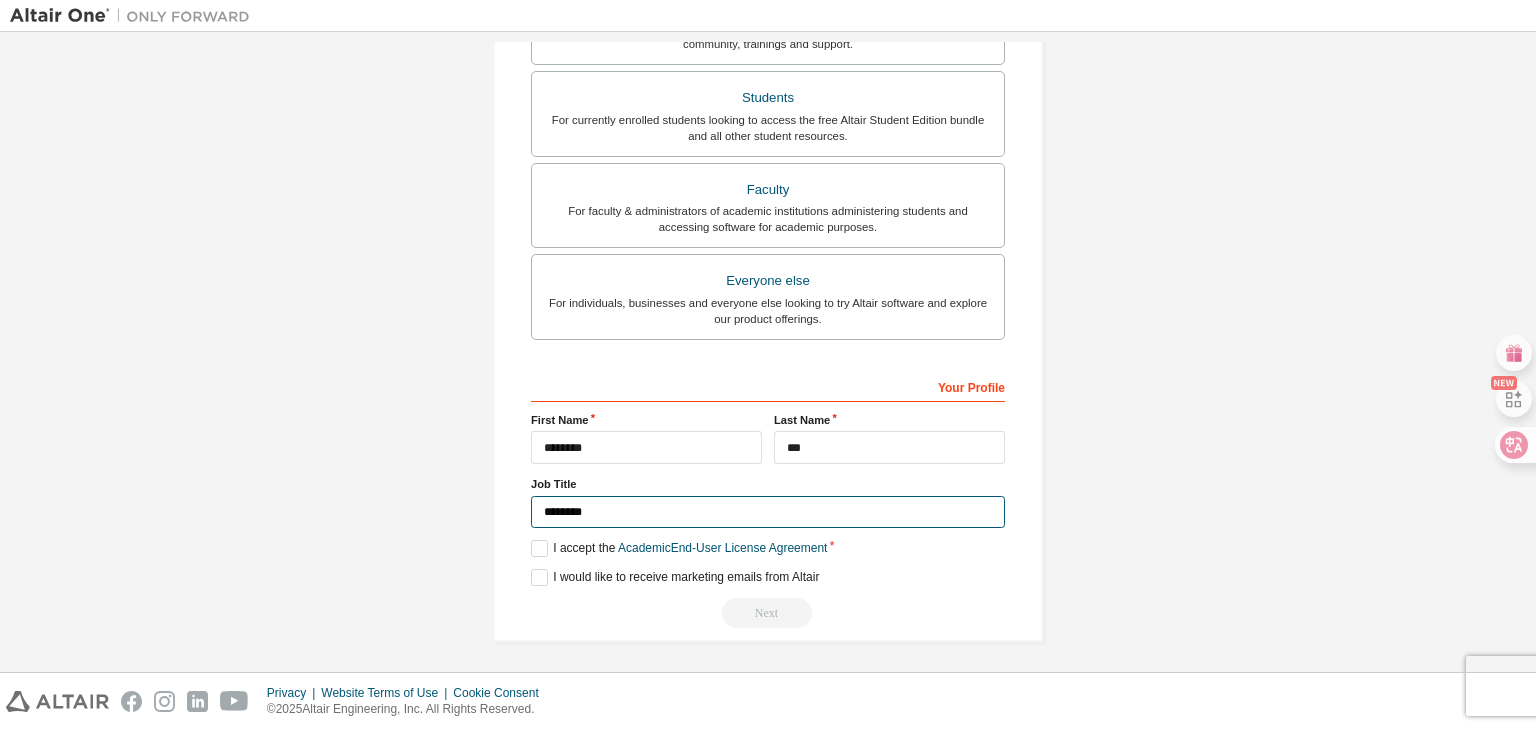 type on "*******" 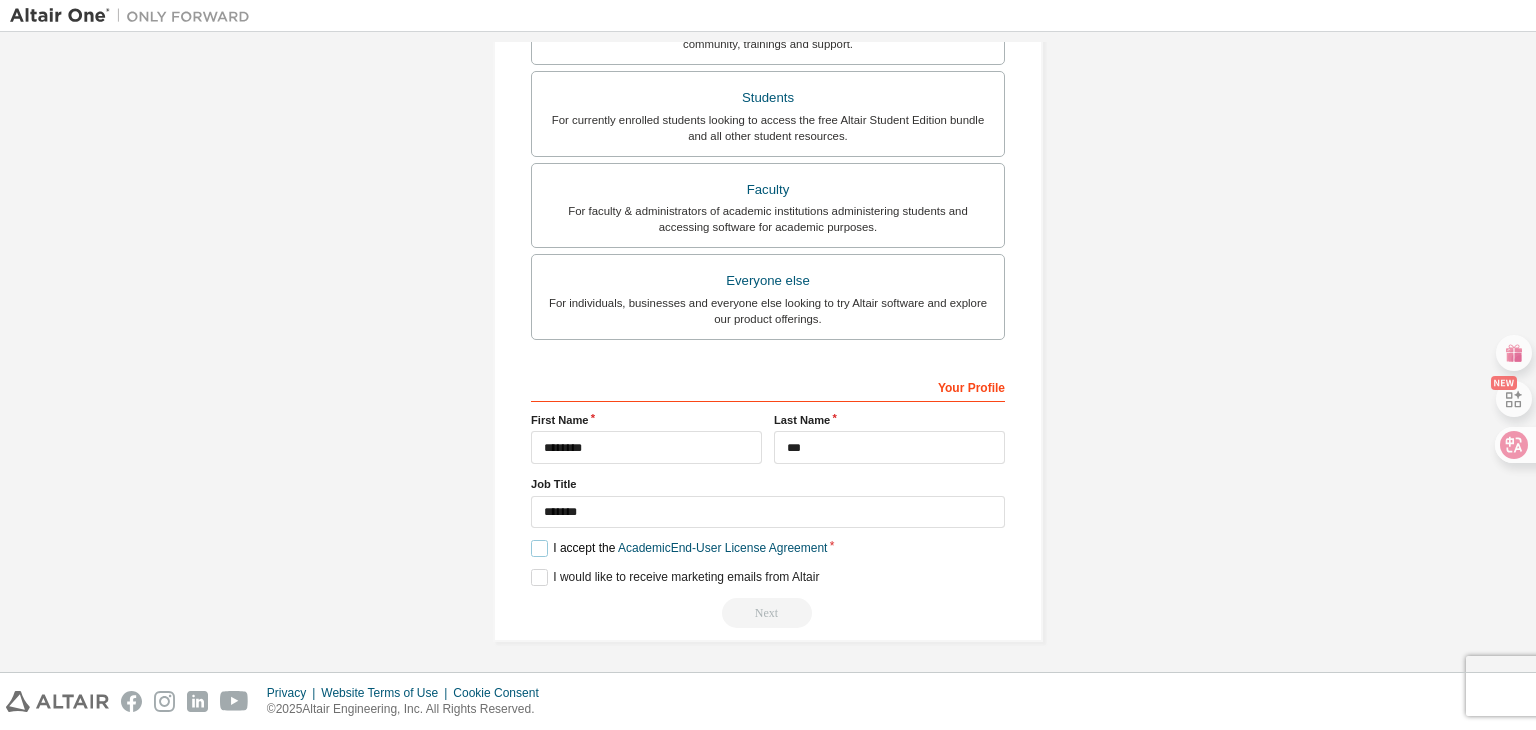 click on "I accept the   Academic   End-User License Agreement" at bounding box center (679, 548) 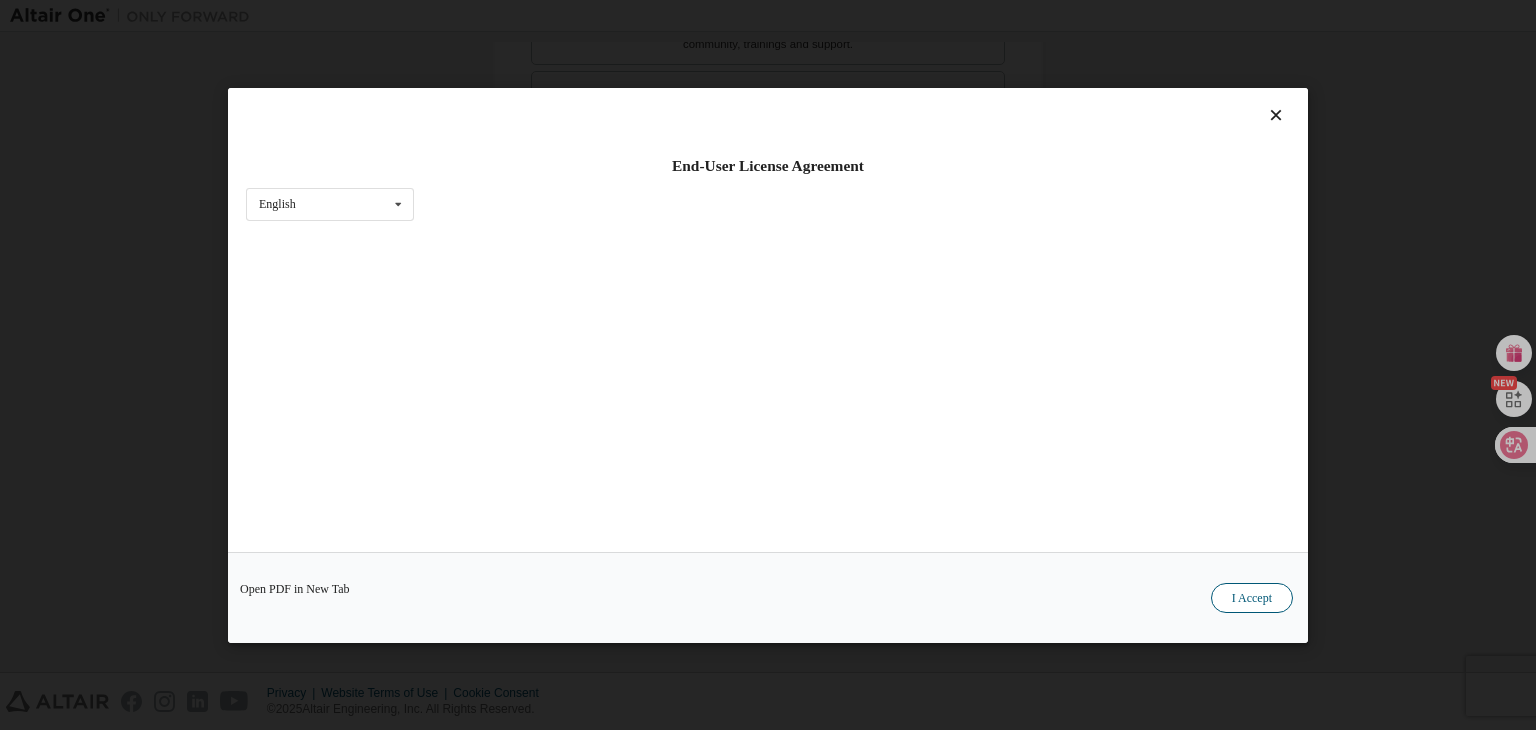 click on "I Accept" at bounding box center [1252, 598] 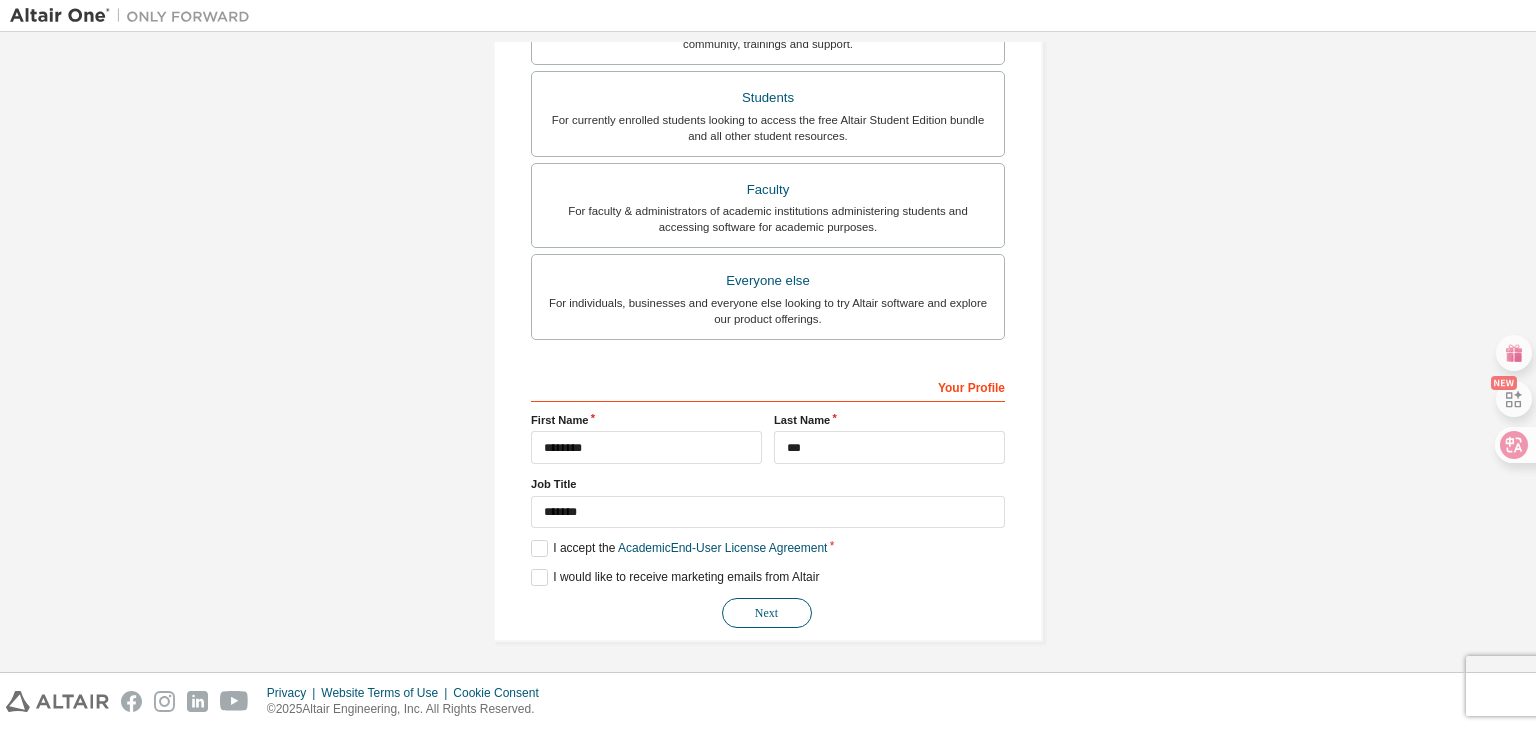 click on "Next" at bounding box center (767, 613) 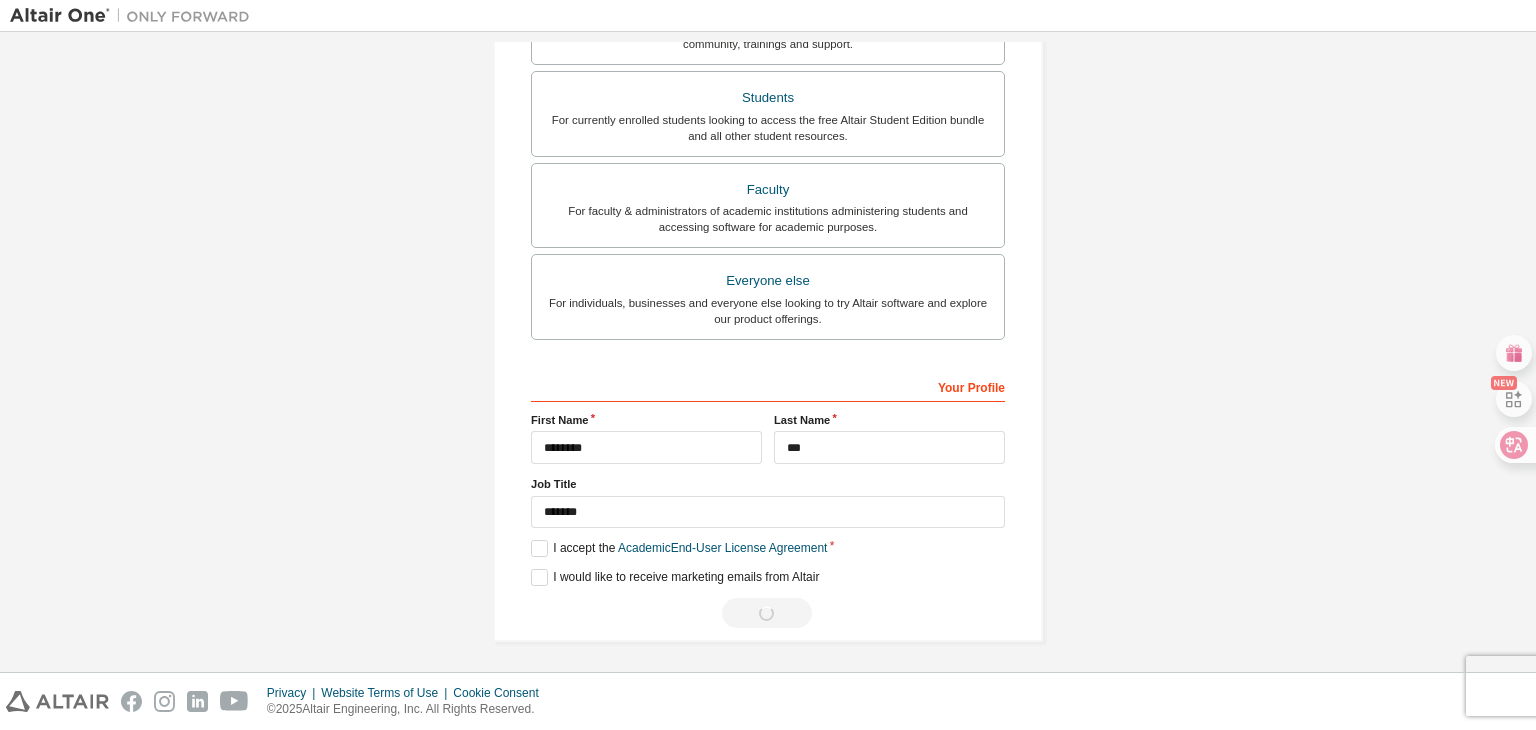 scroll, scrollTop: 0, scrollLeft: 0, axis: both 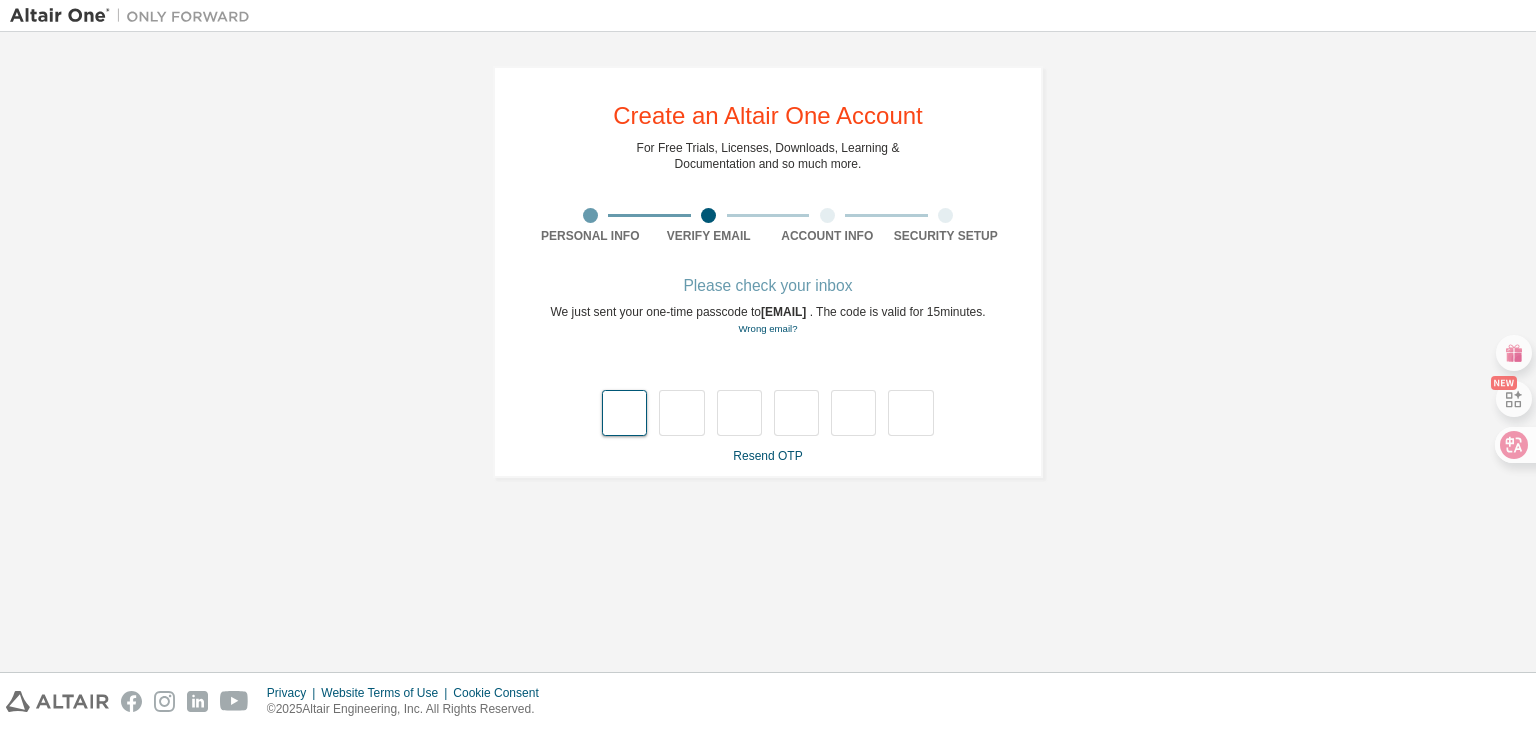 type on "*" 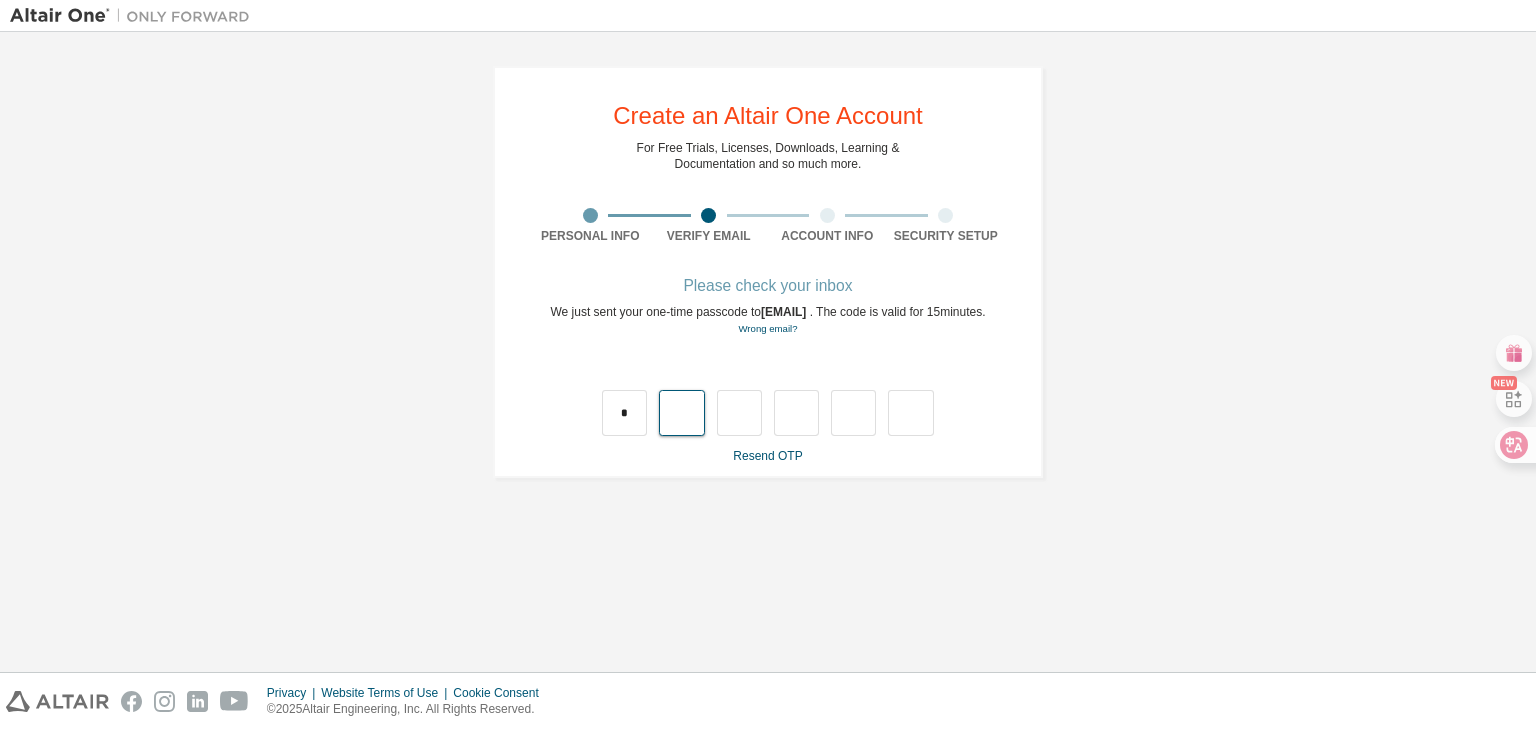 type on "*" 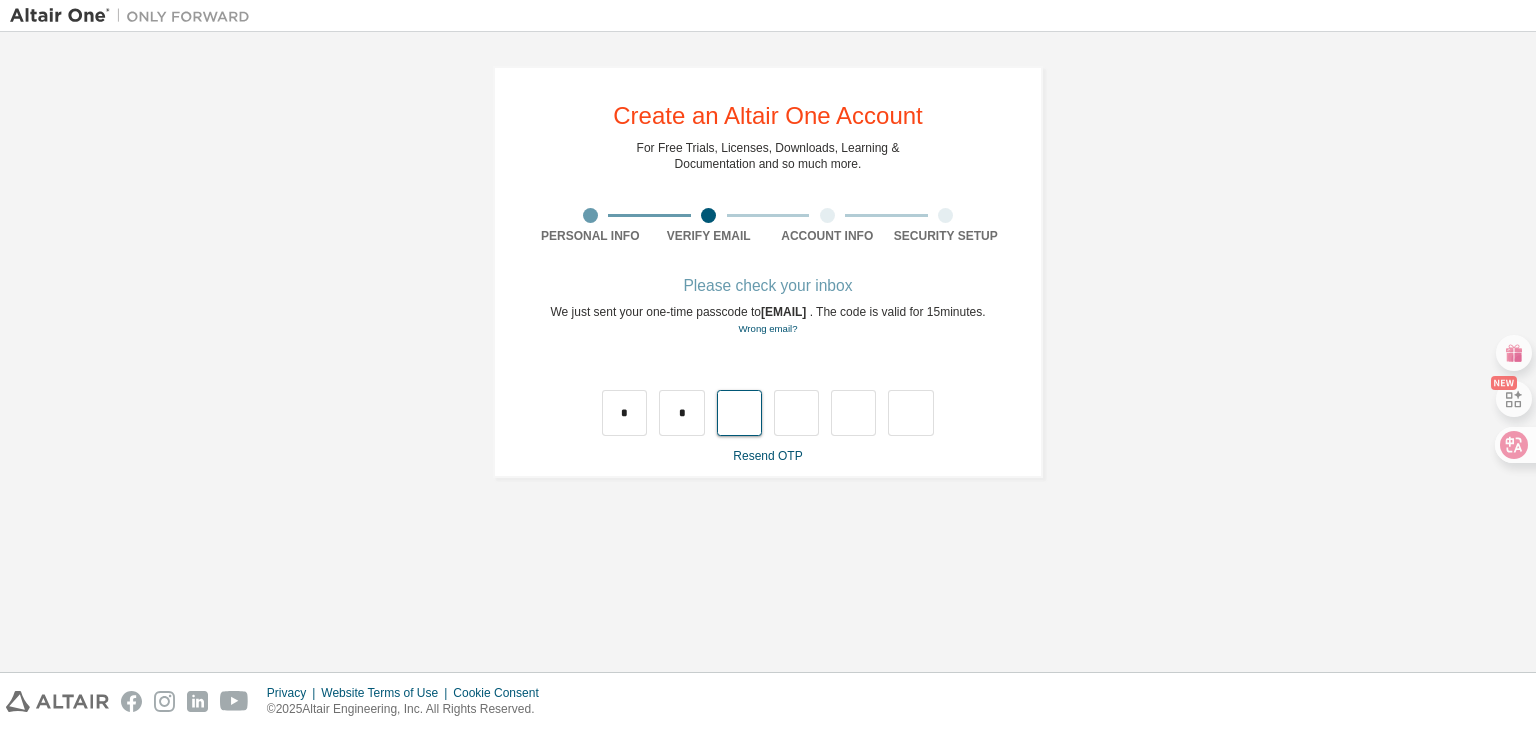 type on "*" 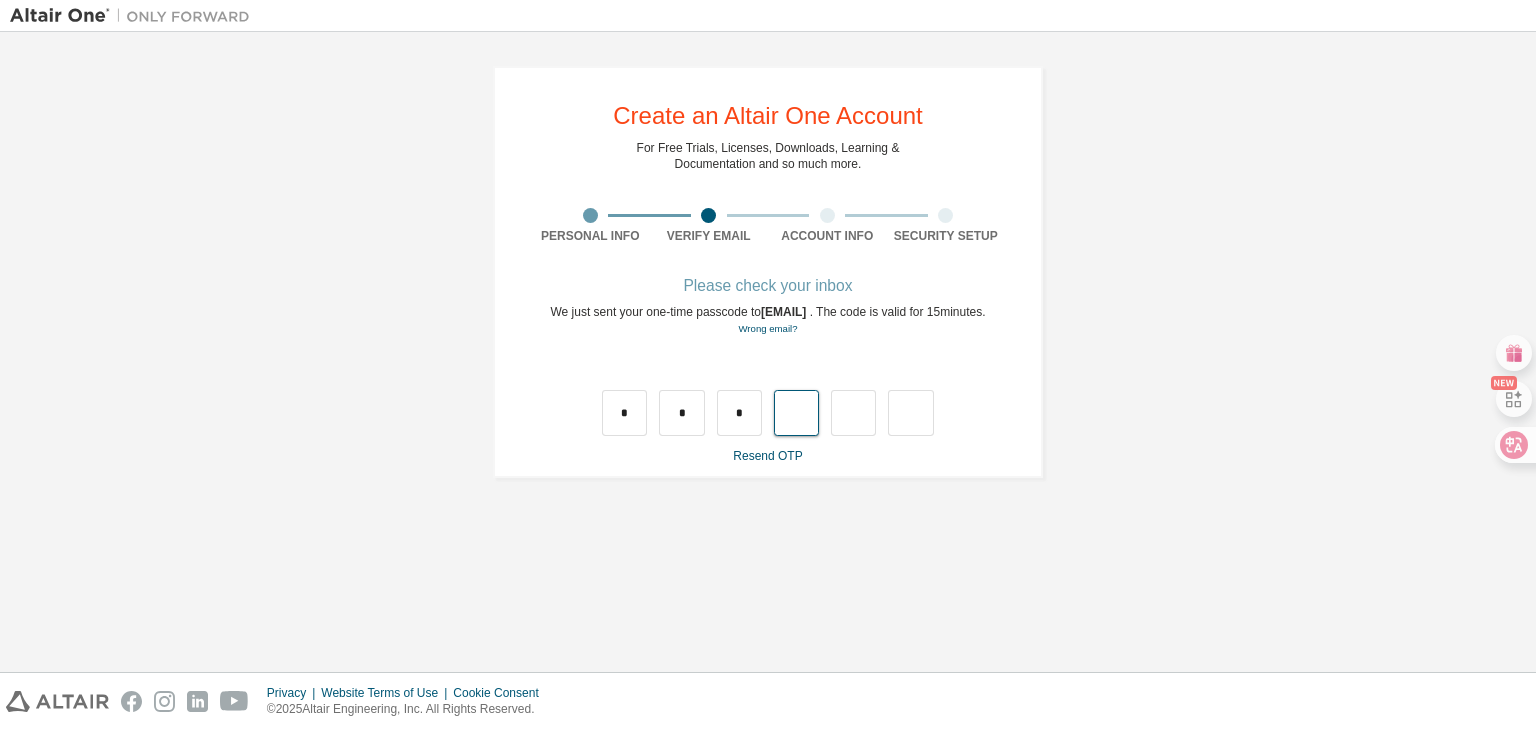 type on "*" 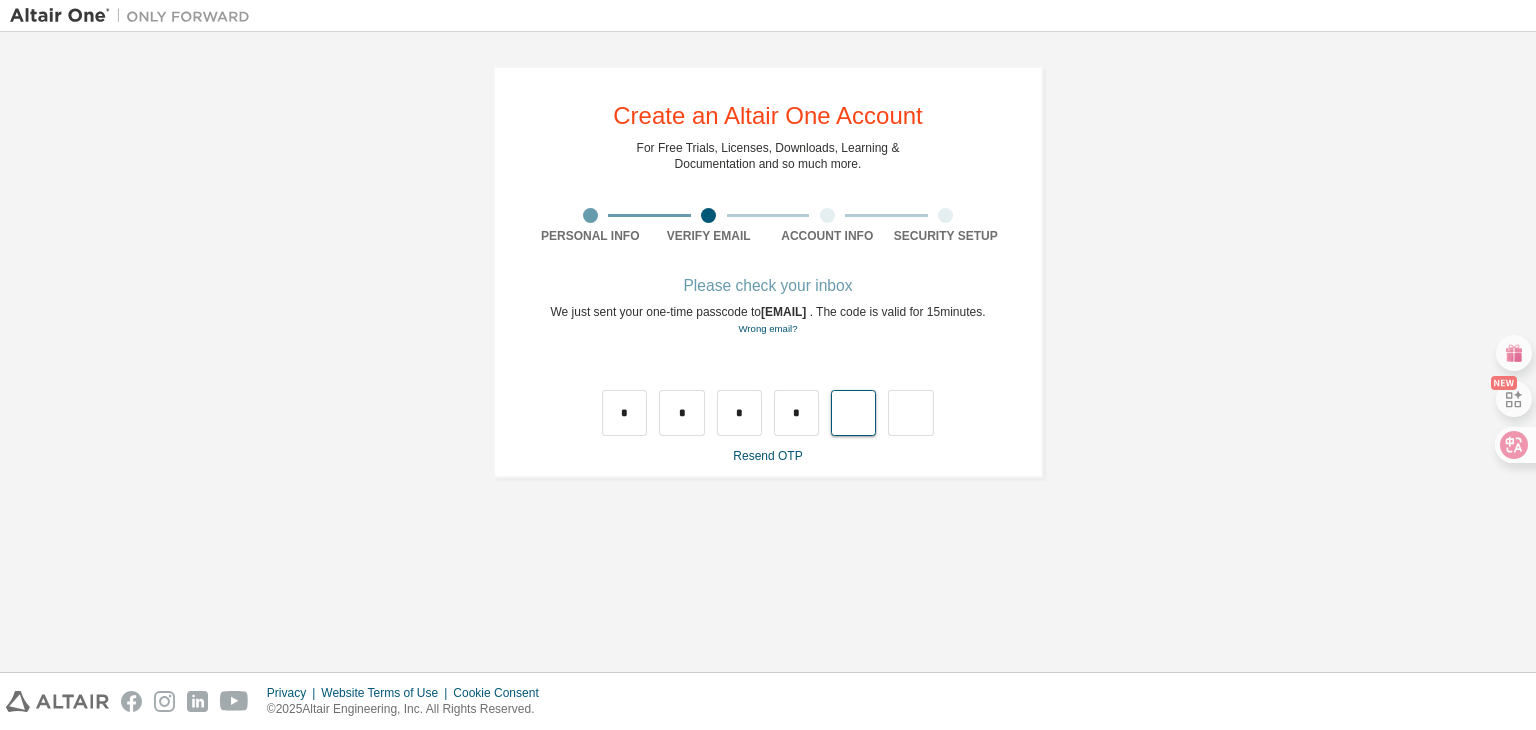 type on "*" 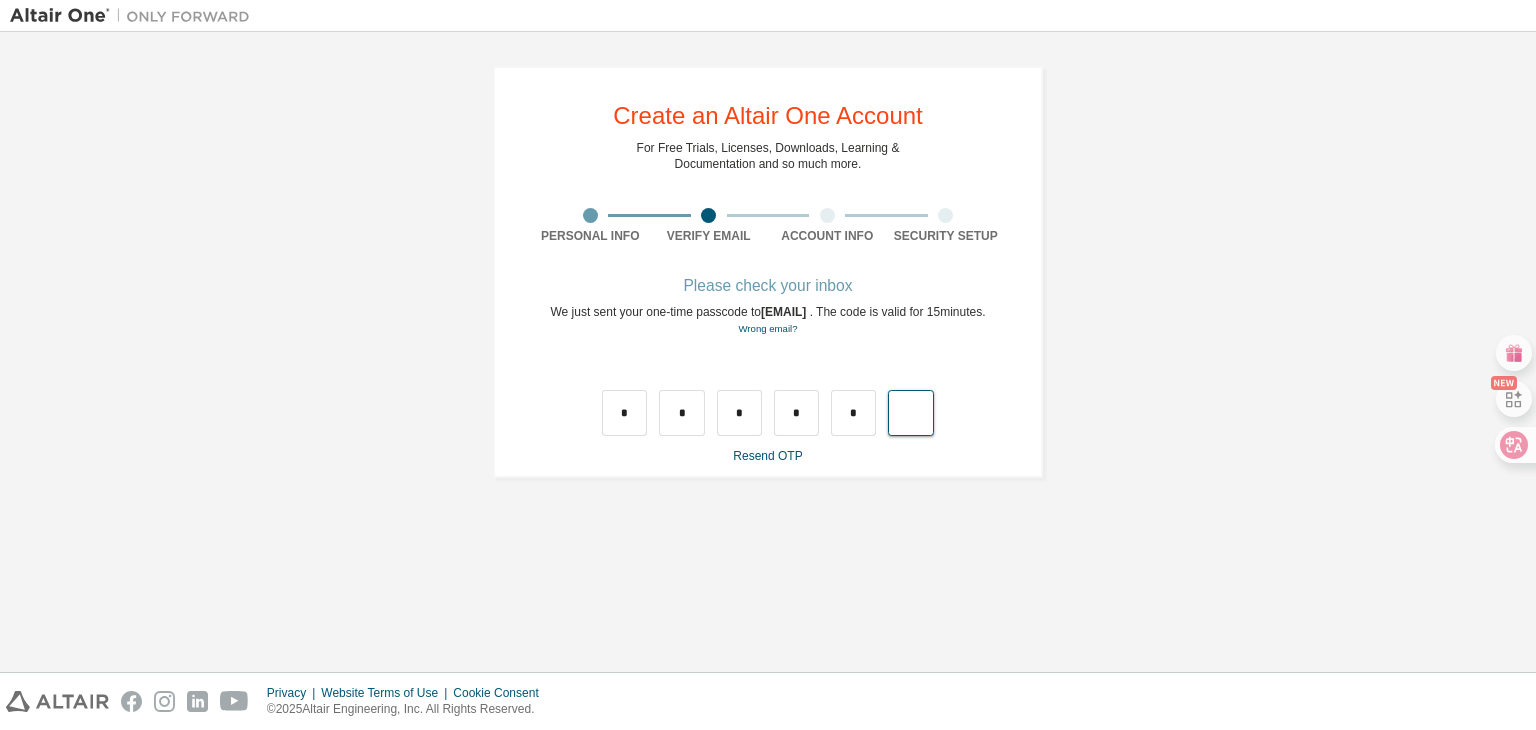 type on "*" 